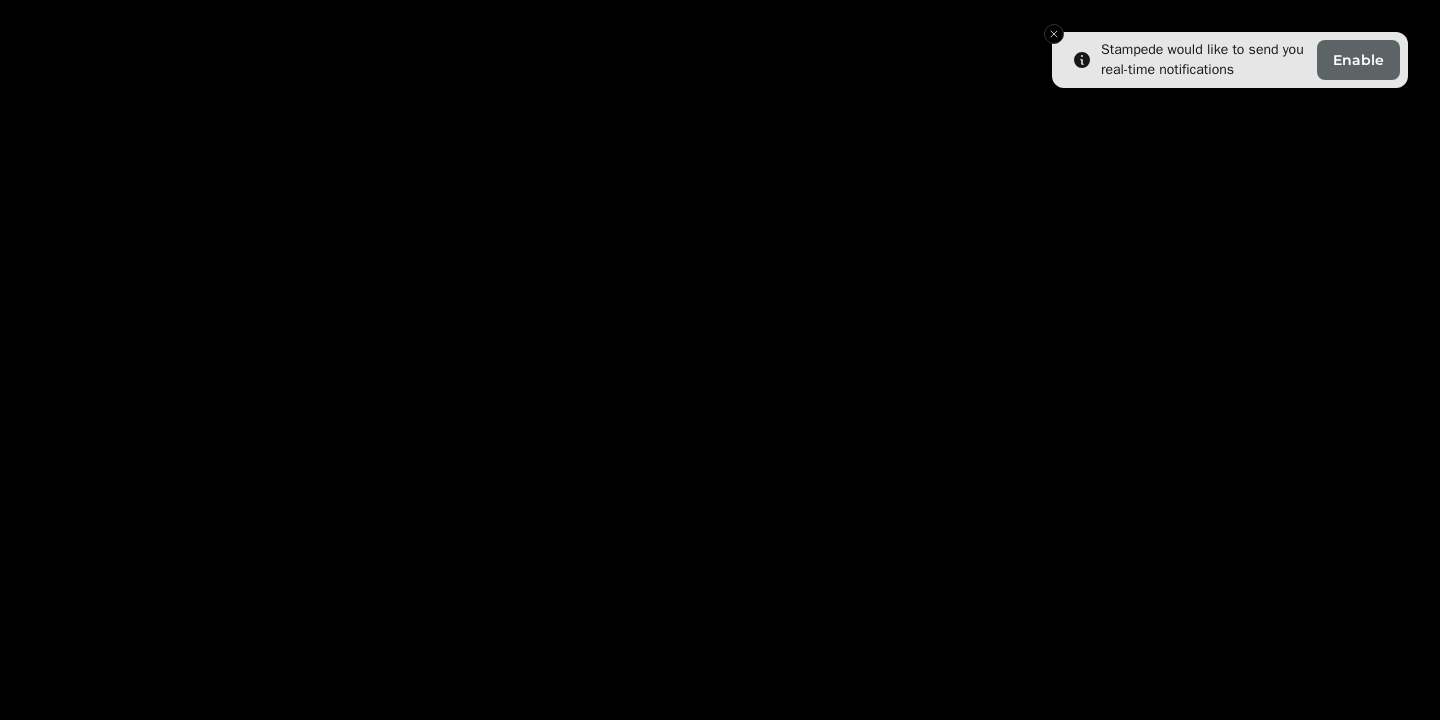 scroll, scrollTop: 0, scrollLeft: 0, axis: both 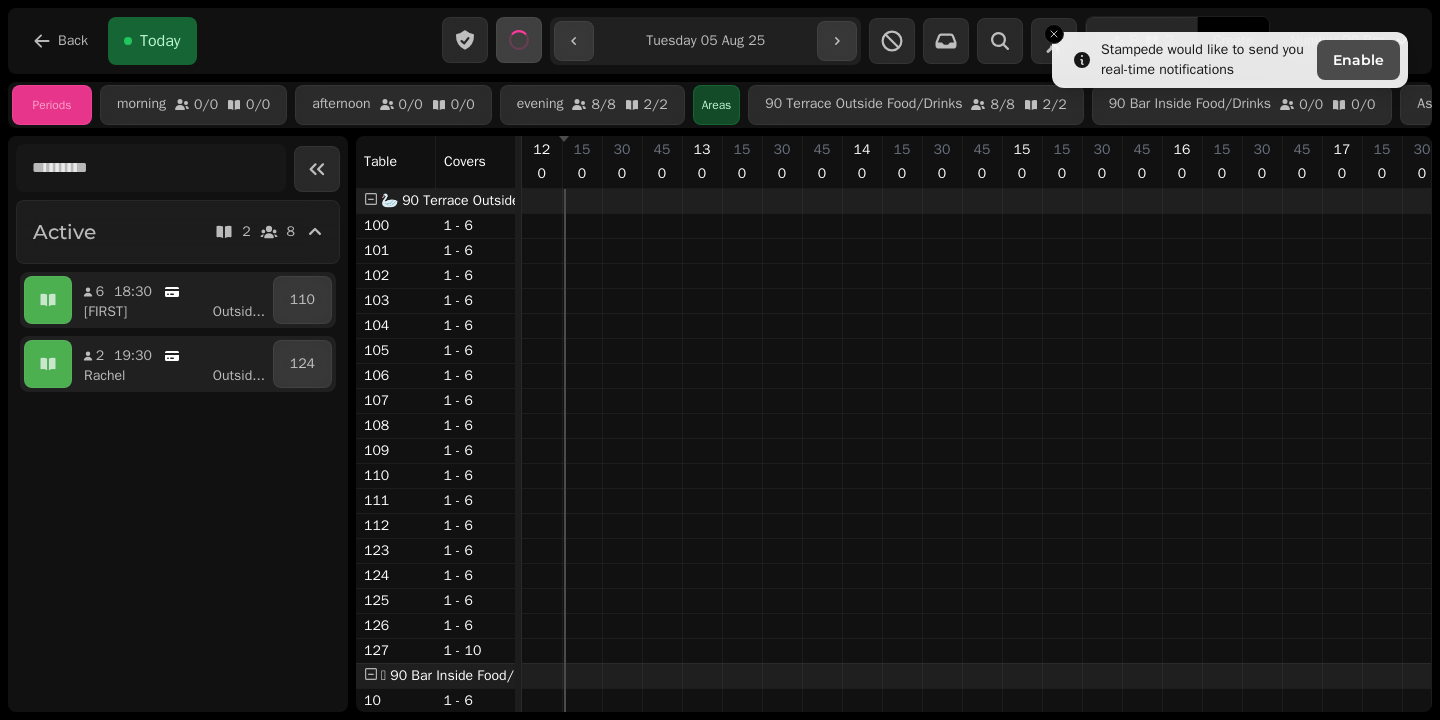click on "**********" at bounding box center [705, 41] 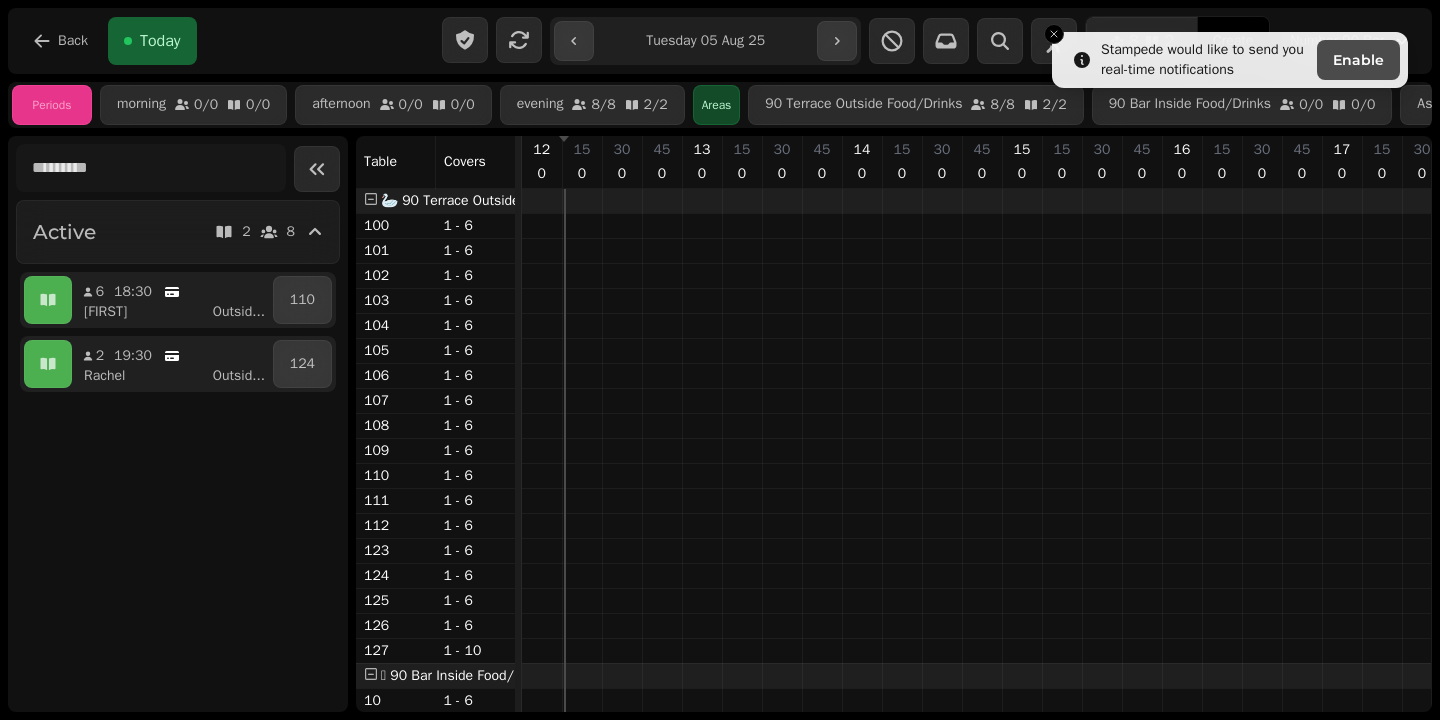 type on "**********" 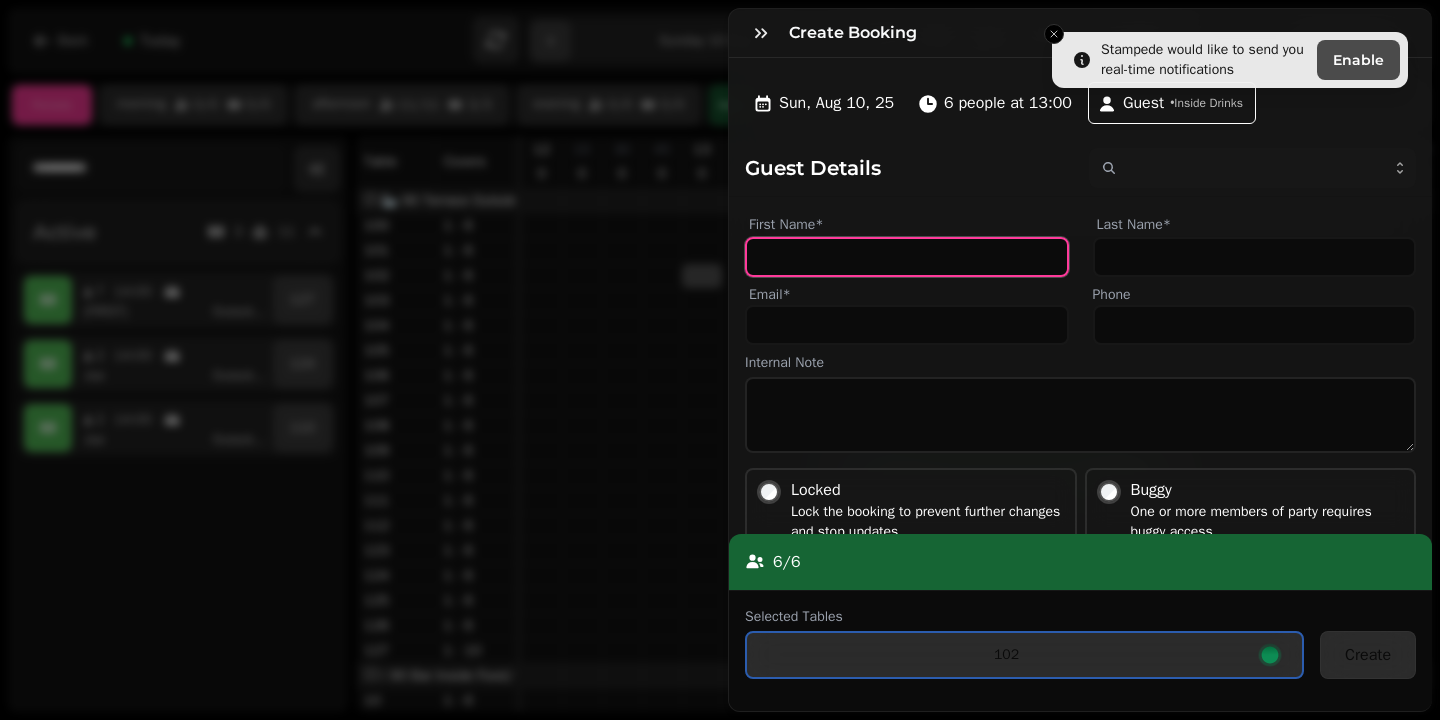 click on "First Name*" at bounding box center (907, 257) 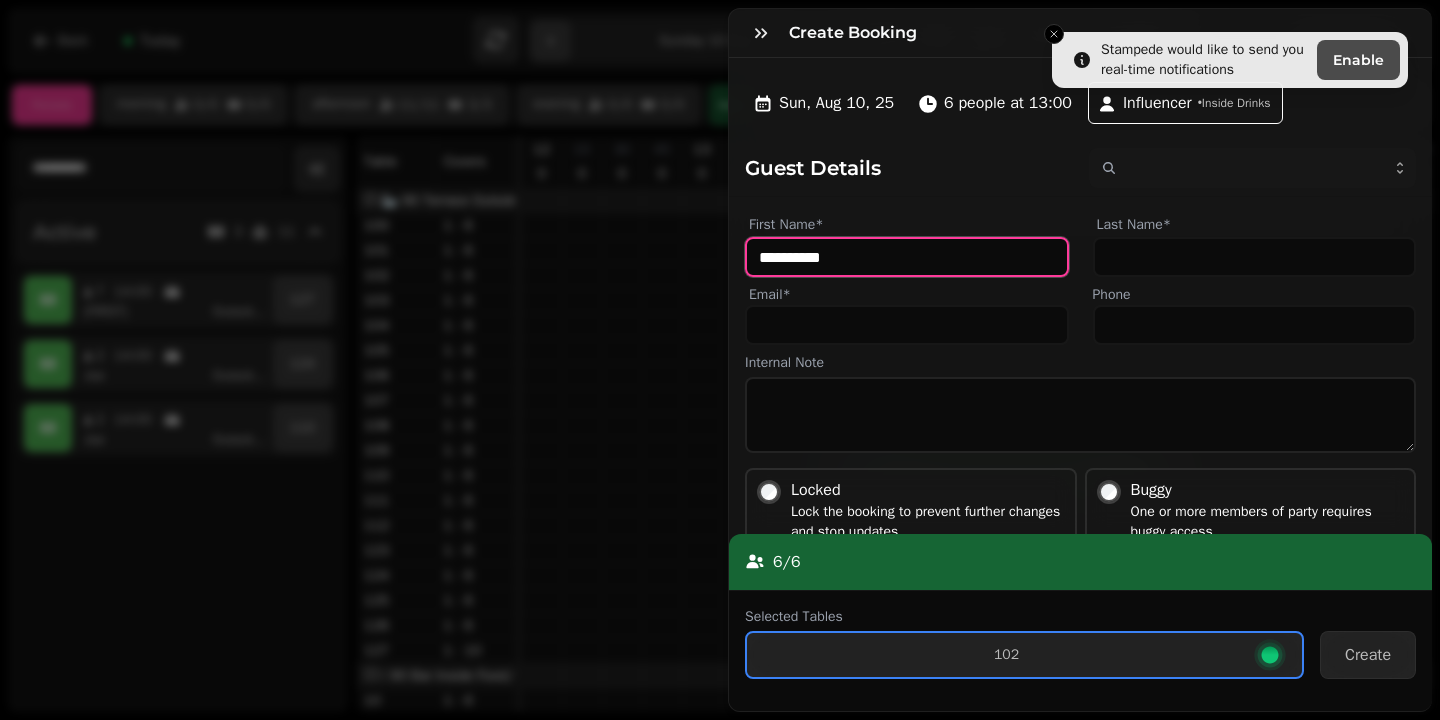 type on "**********" 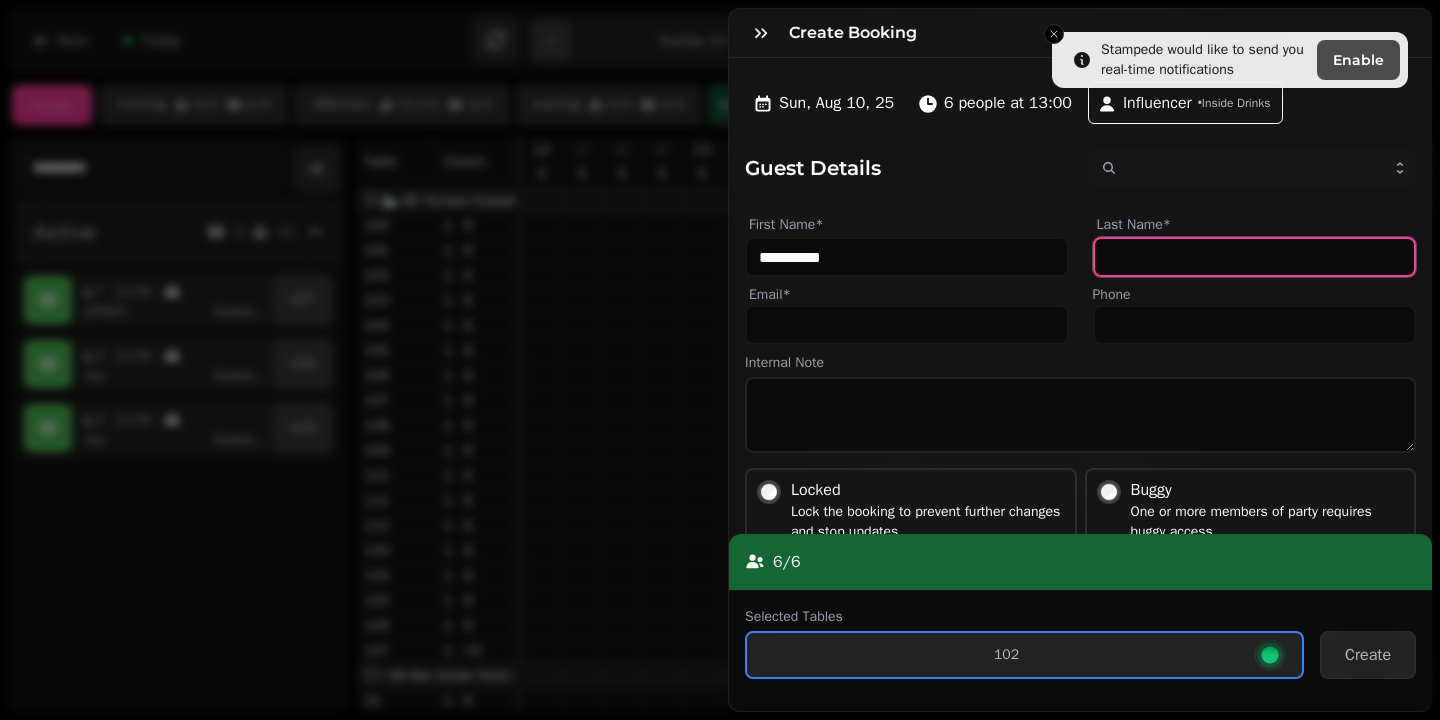 click on "Last Name*" at bounding box center [1255, 257] 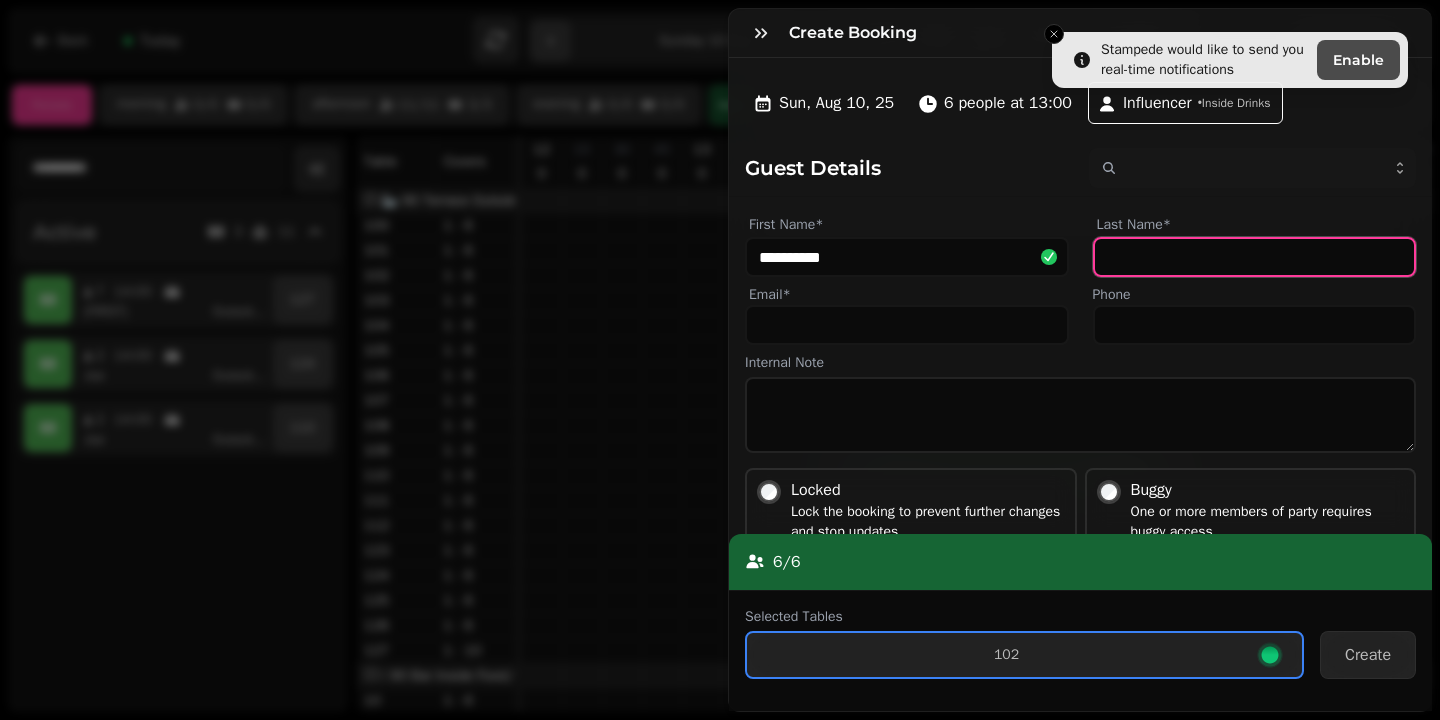 paste on "**********" 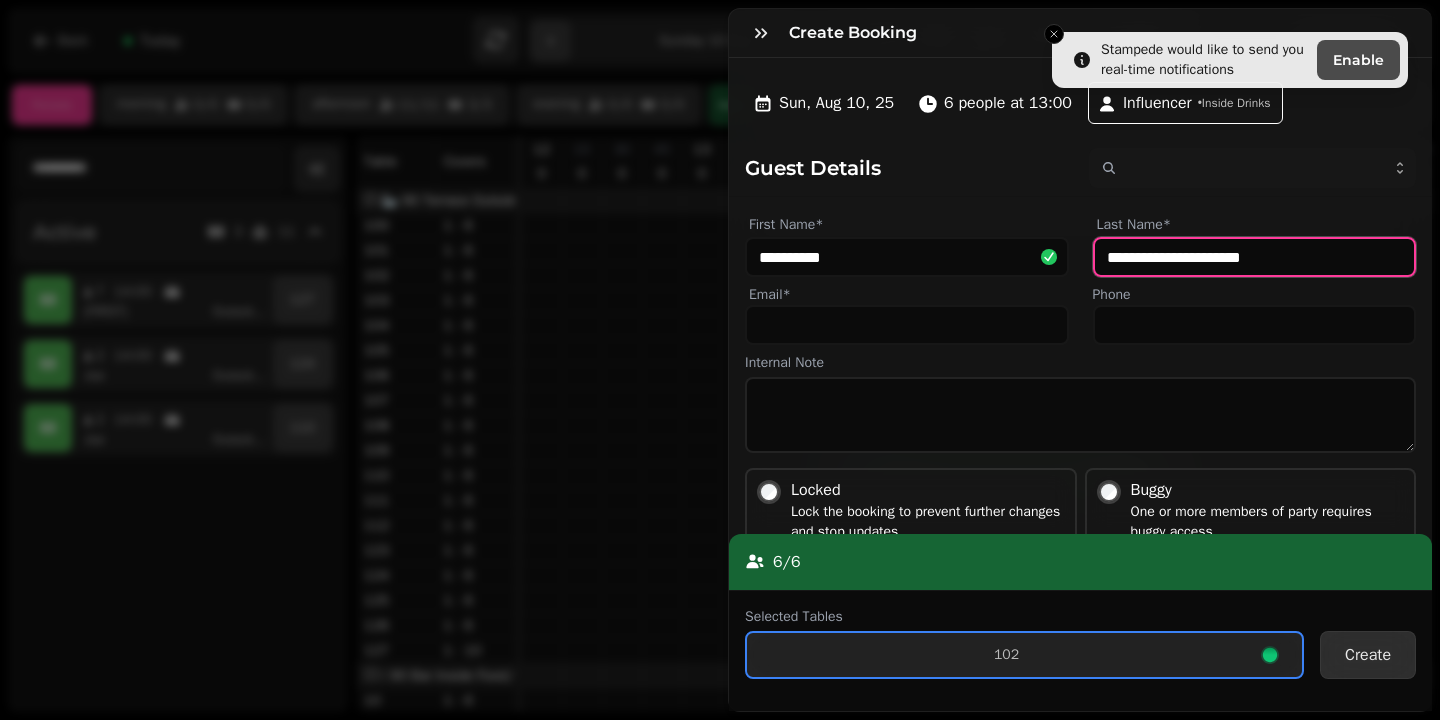 type on "**********" 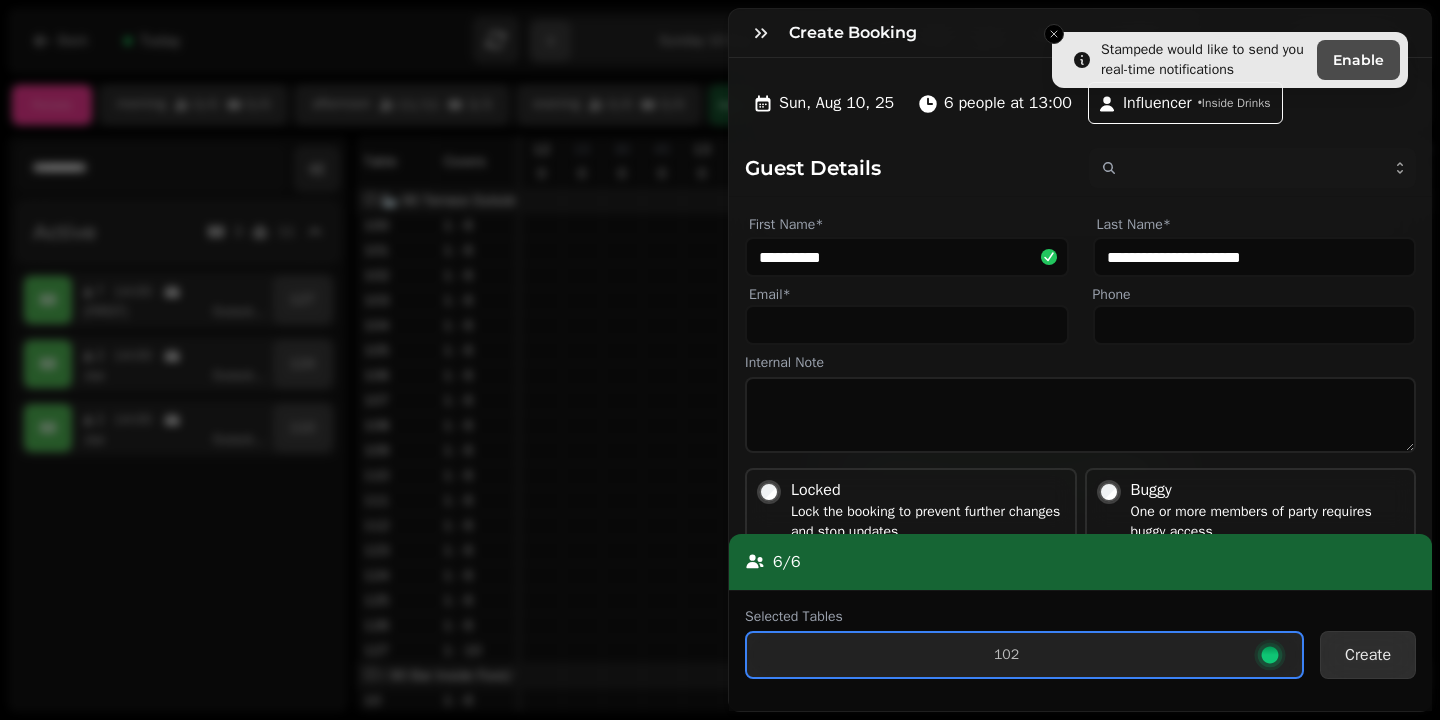 click on "Create" at bounding box center (1368, 655) 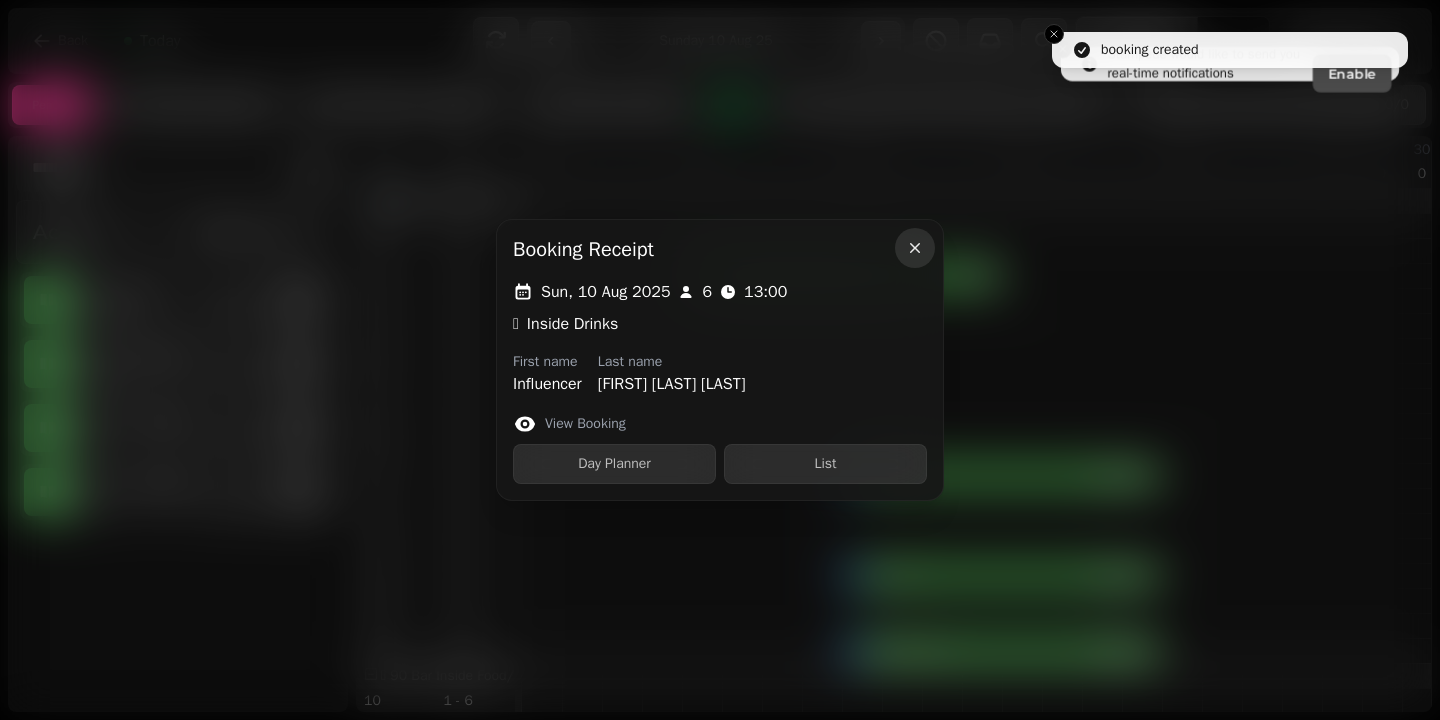 click 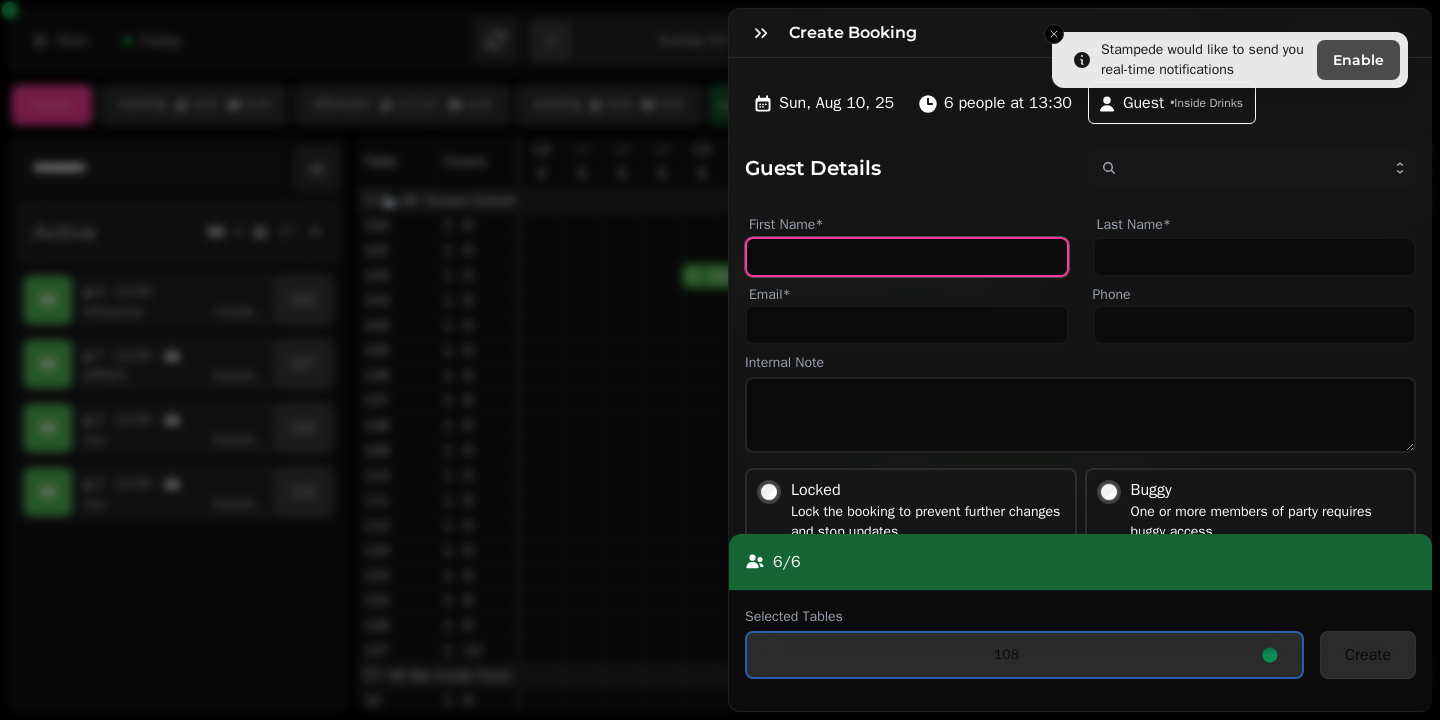 click on "First Name*" at bounding box center (907, 257) 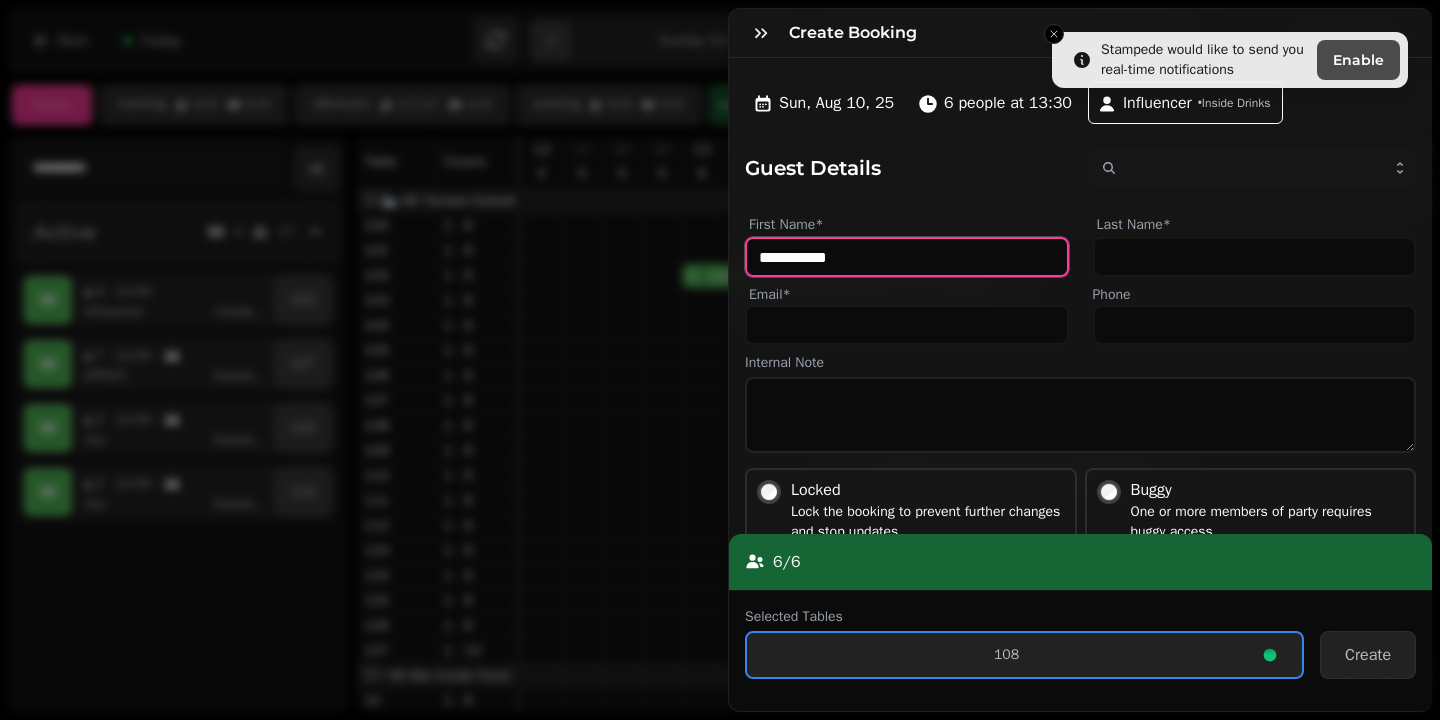 type on "**********" 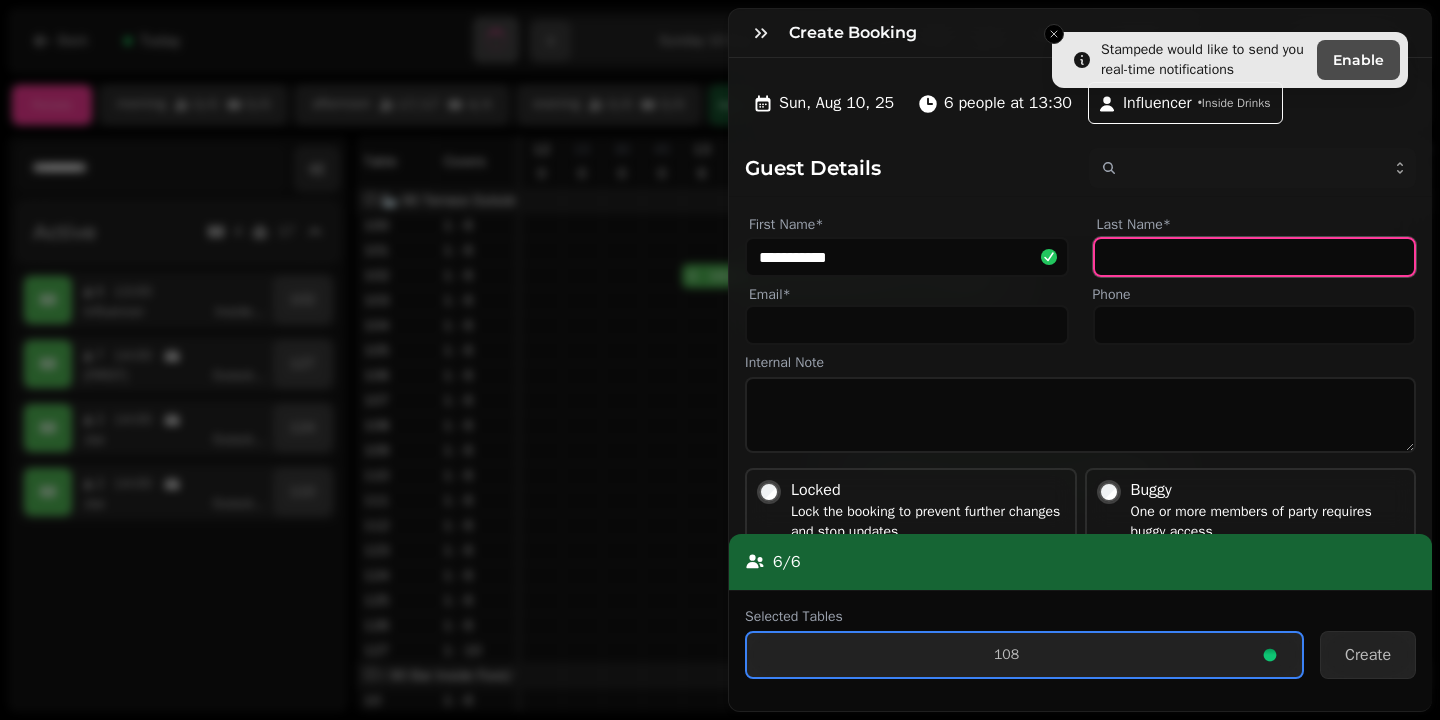 click on "Last Name*" at bounding box center (1255, 257) 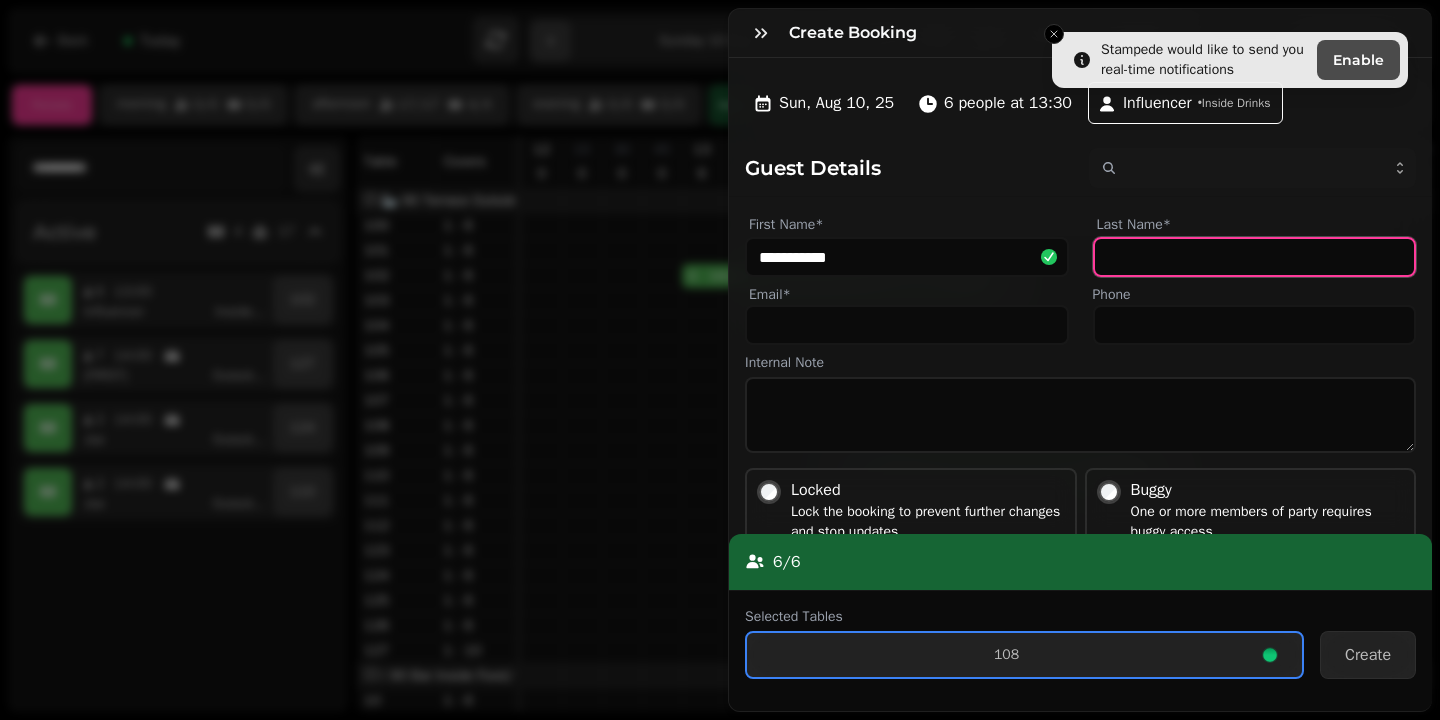 click on "Last Name*" at bounding box center (1255, 257) 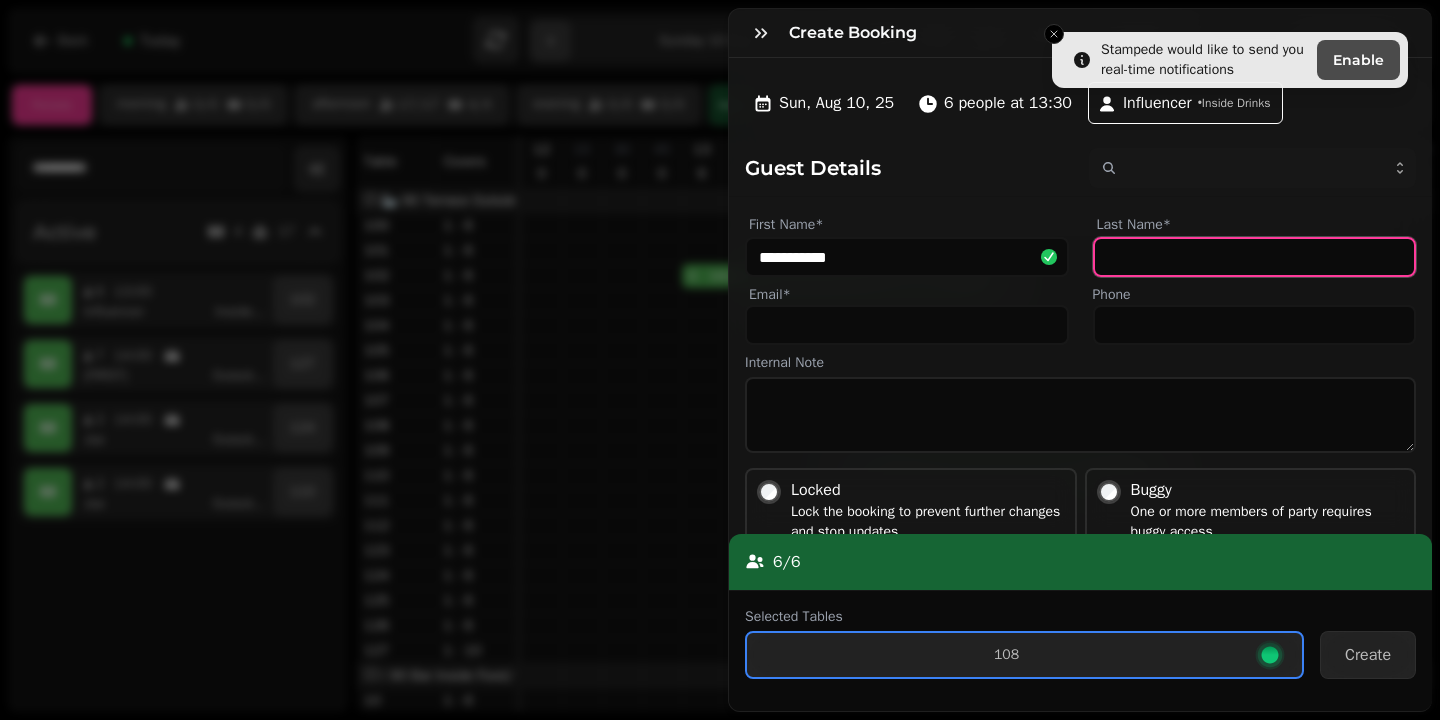 paste on "**********" 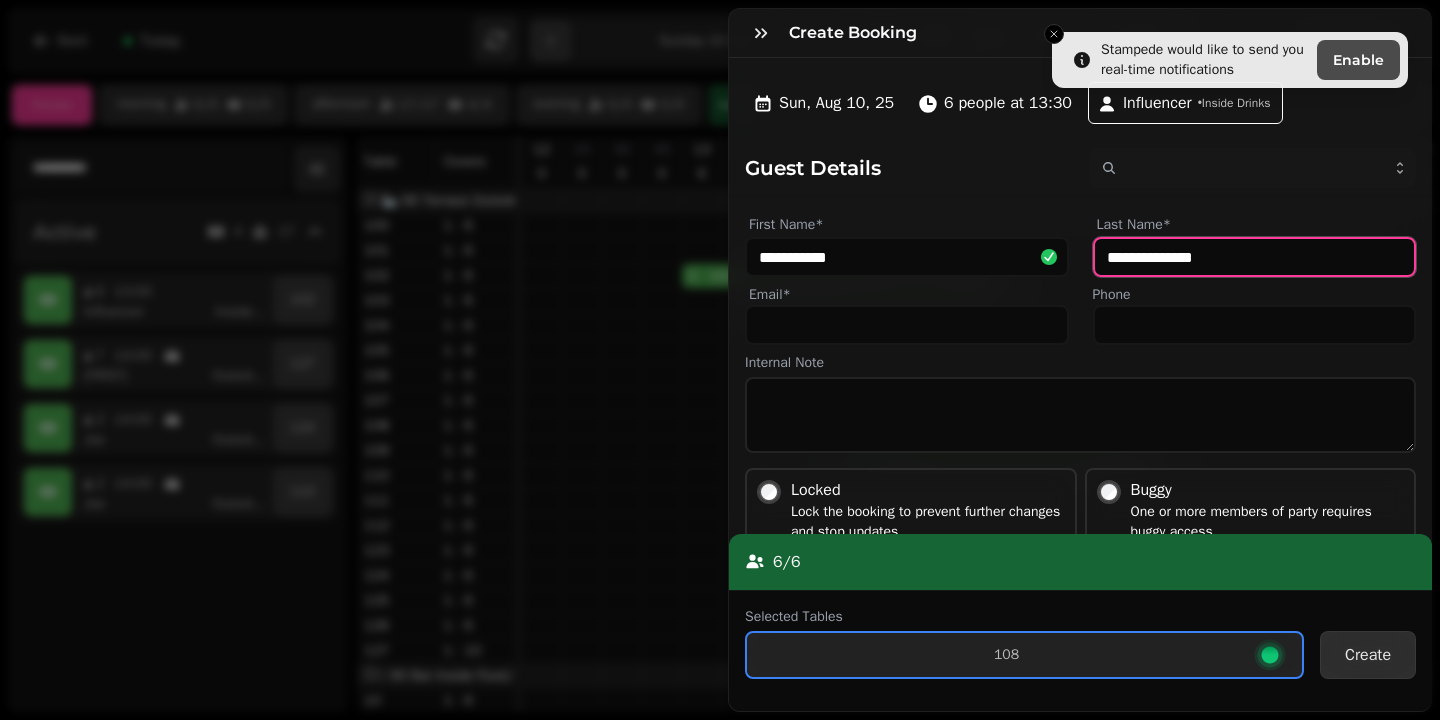 type on "**********" 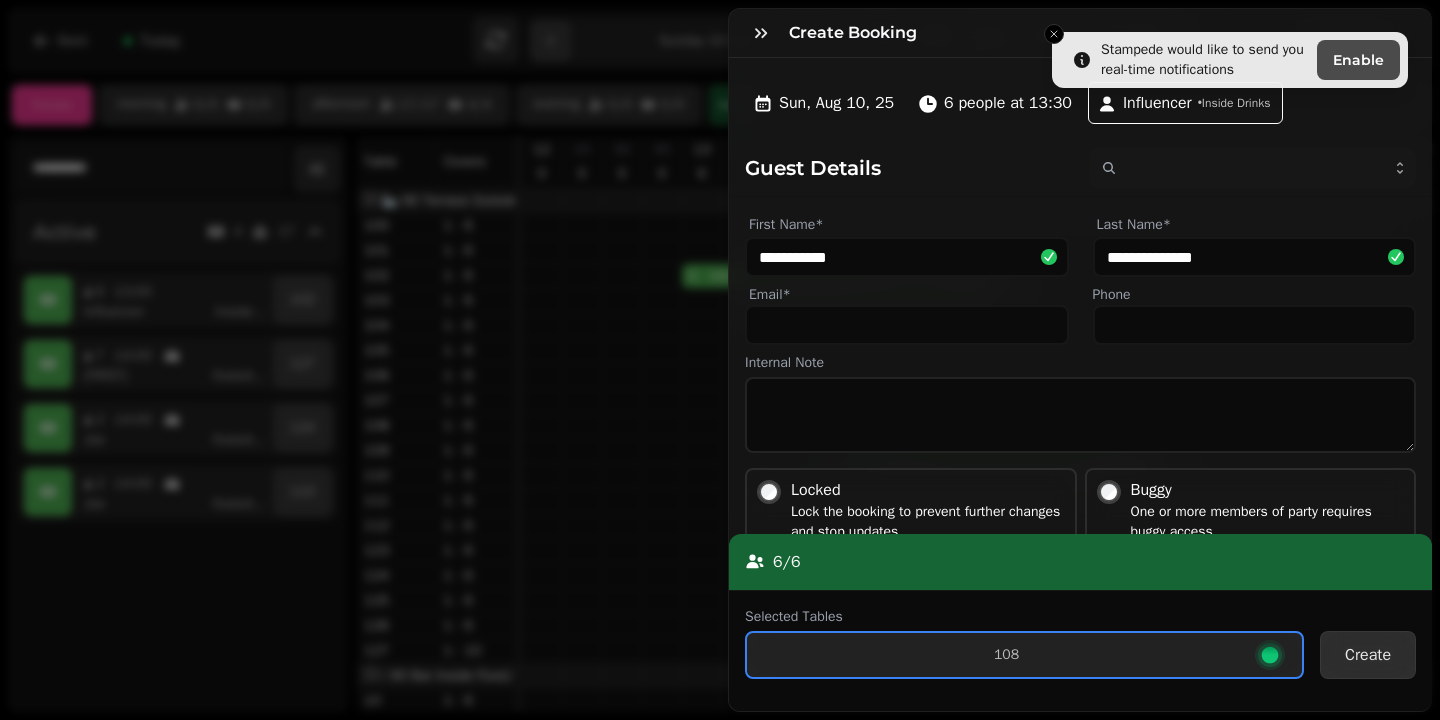 click on "Create" at bounding box center [1368, 655] 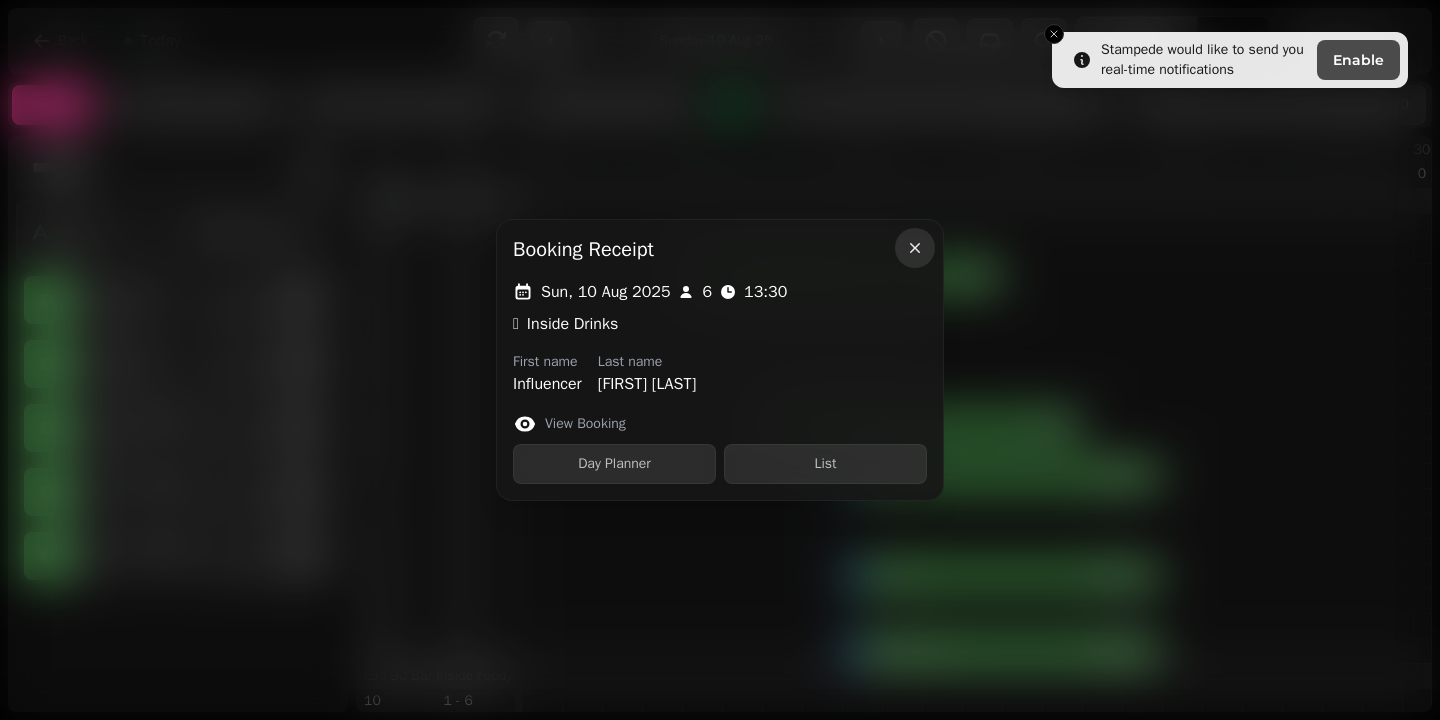 click 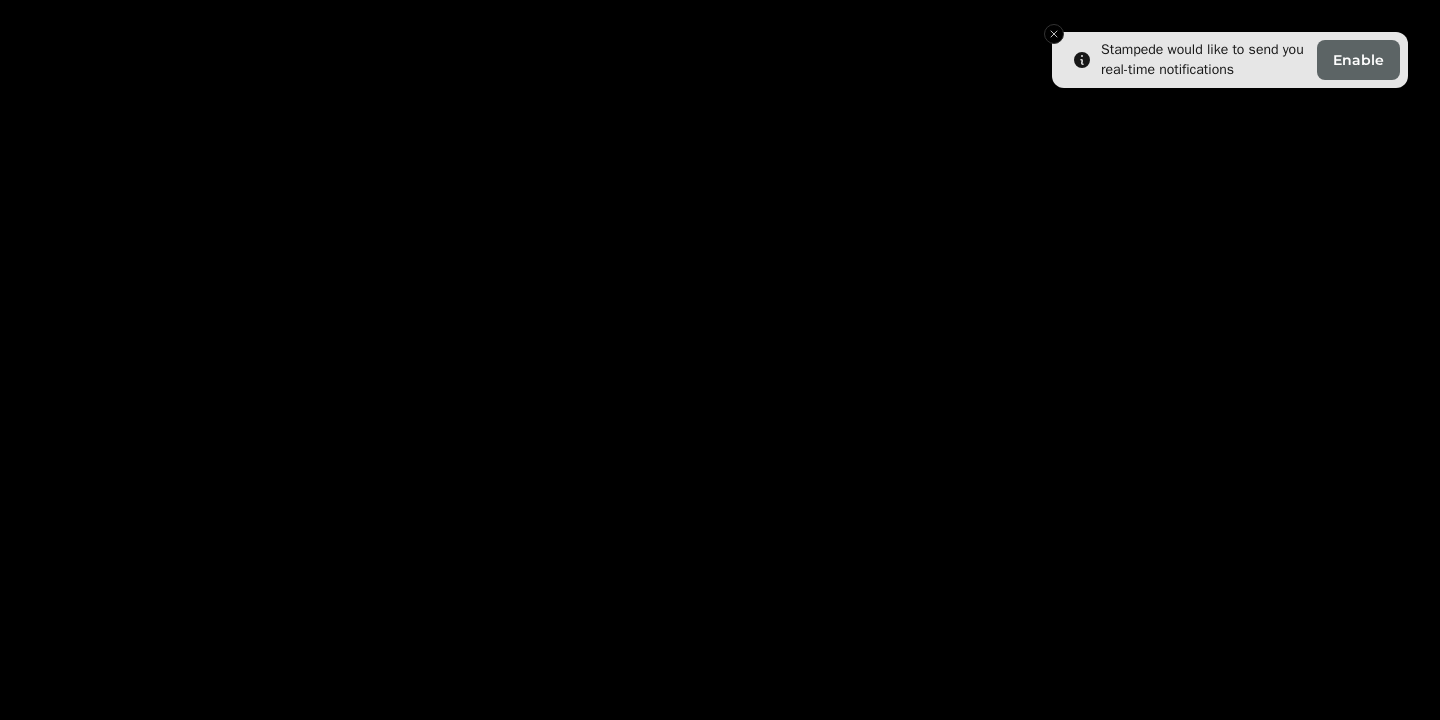 scroll, scrollTop: 0, scrollLeft: 0, axis: both 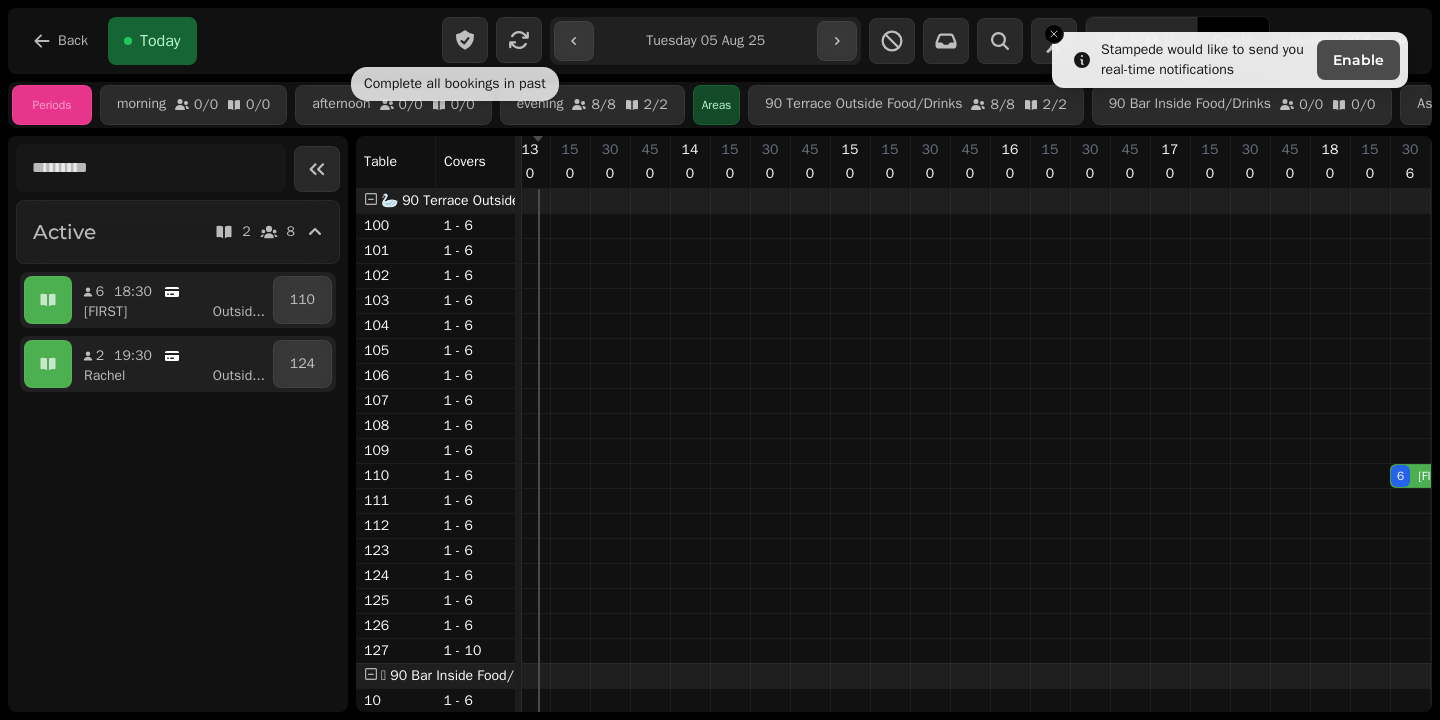 click on "**********" at bounding box center (705, 41) 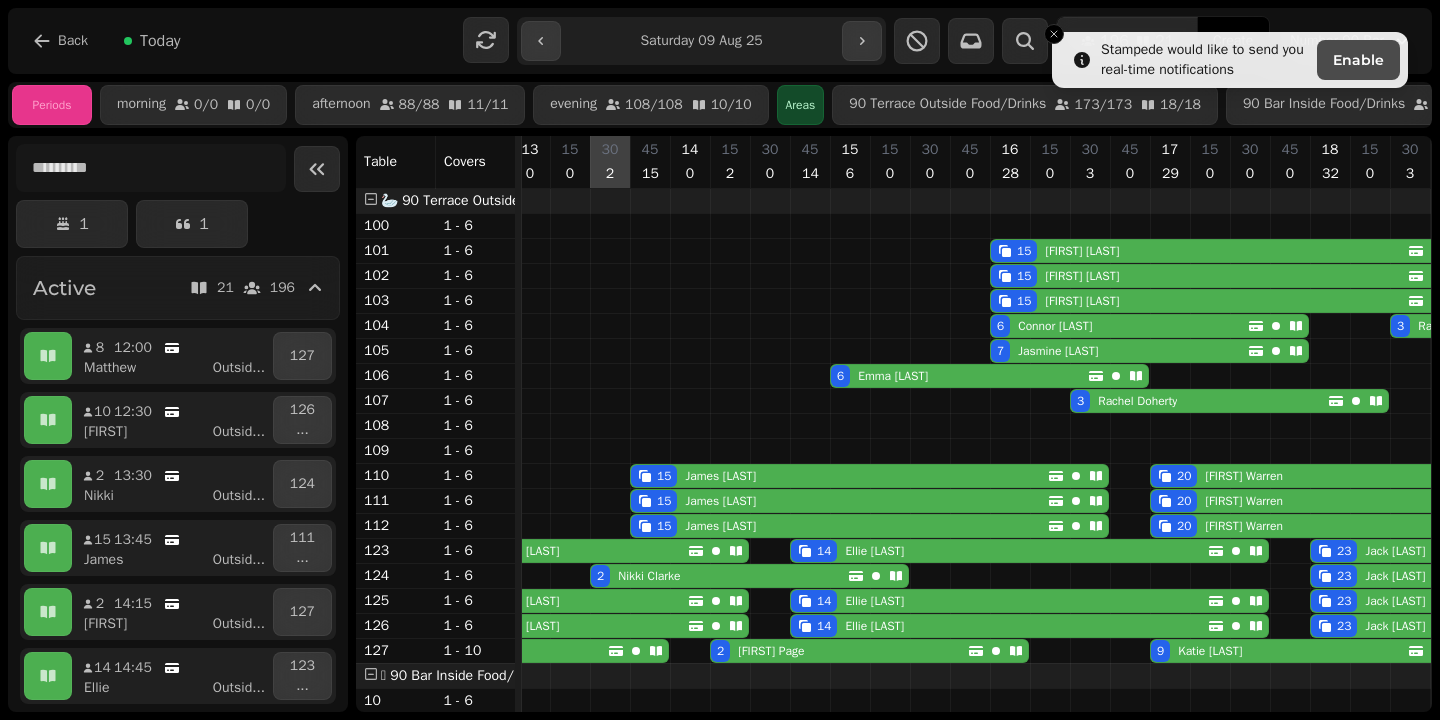 scroll, scrollTop: 73, scrollLeft: 172, axis: both 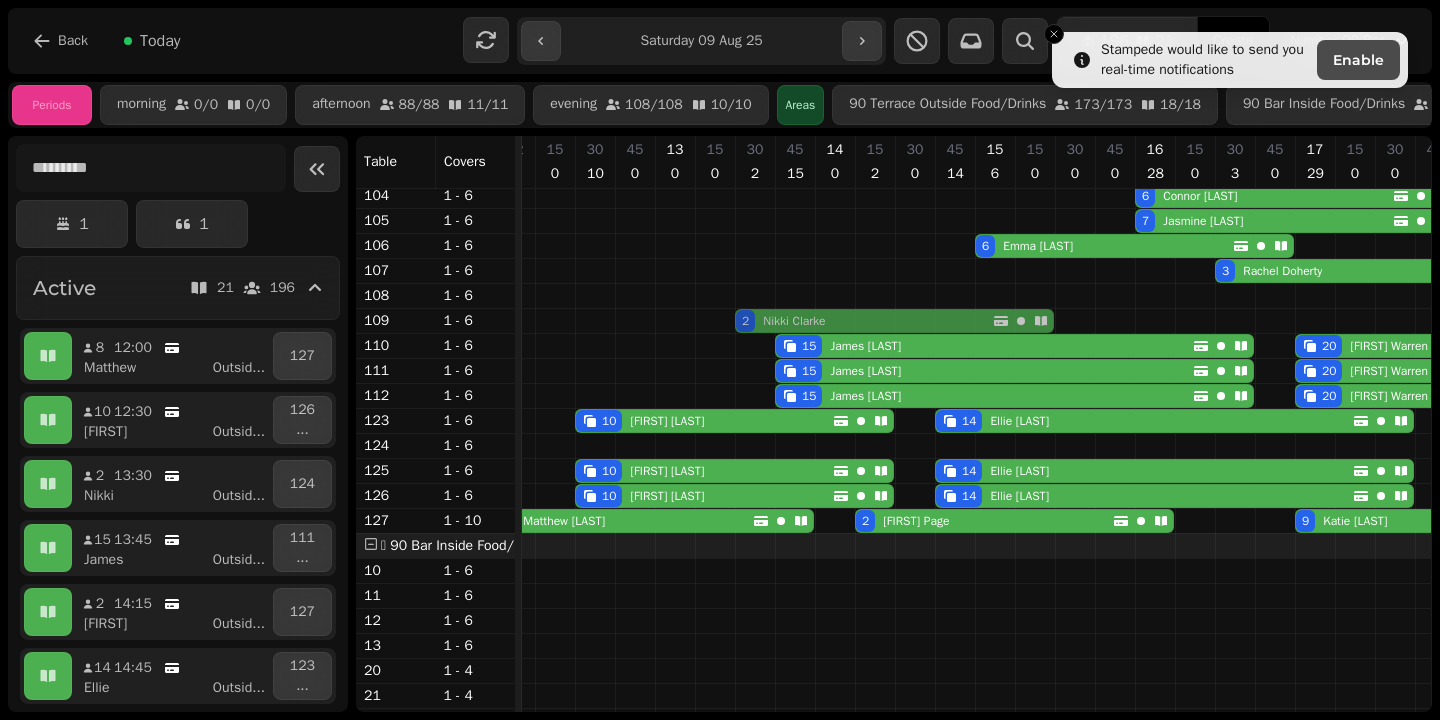 drag, startPoint x: 757, startPoint y: 448, endPoint x: 757, endPoint y: 327, distance: 121 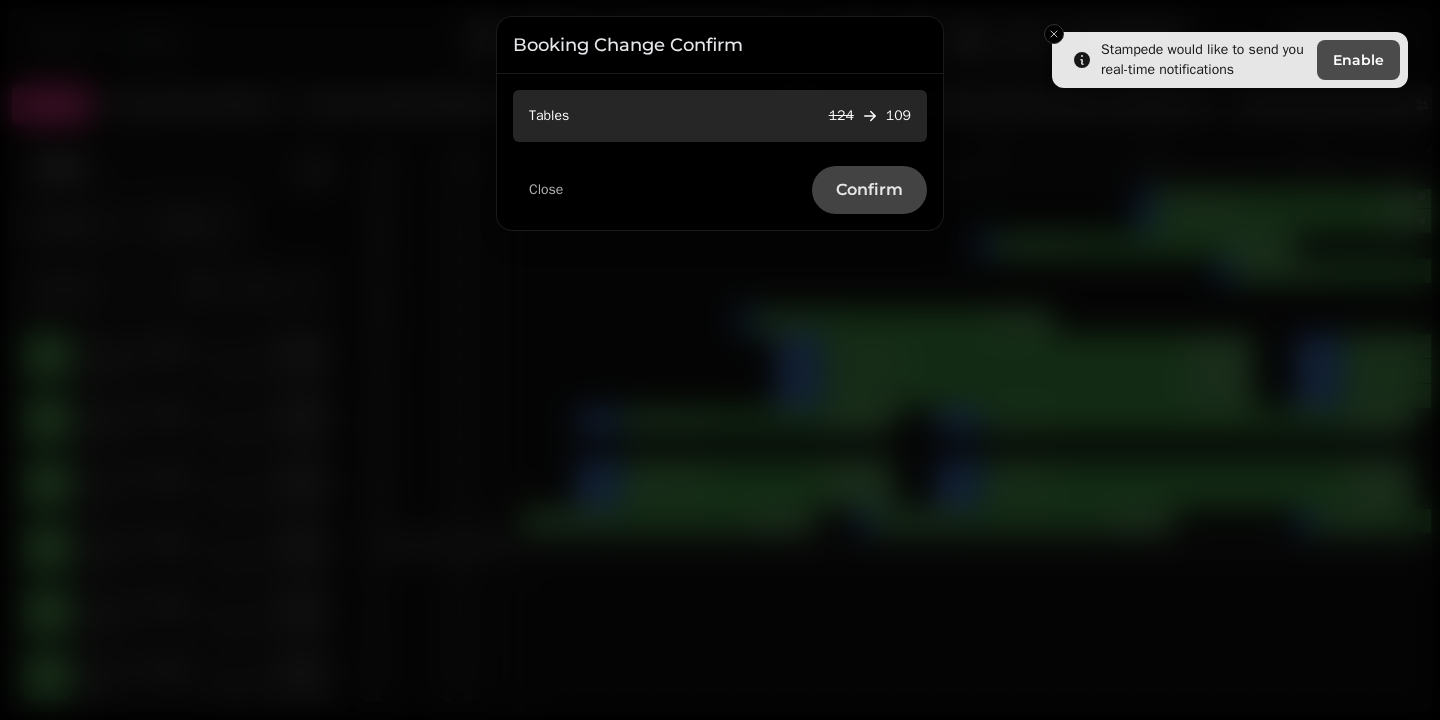 click on "Confirm" at bounding box center (869, 190) 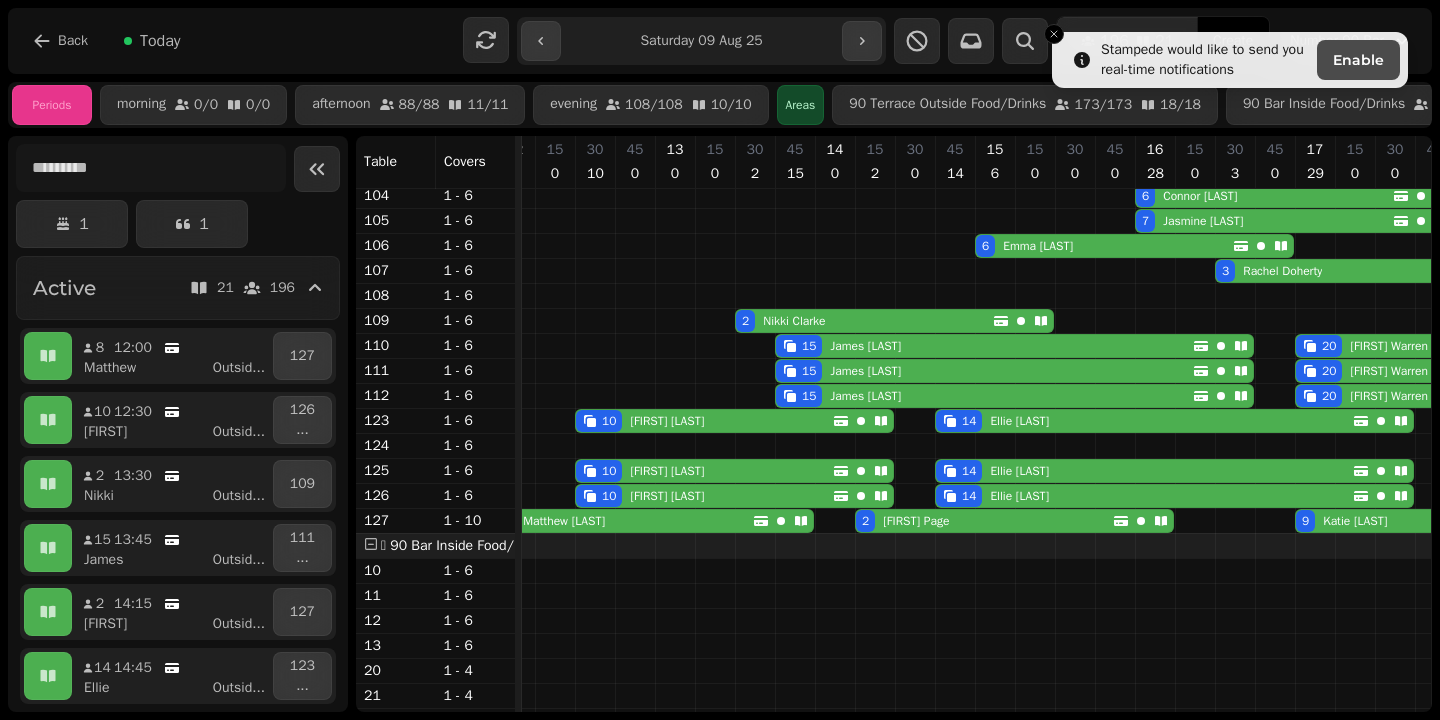 scroll, scrollTop: 130, scrollLeft: 139, axis: both 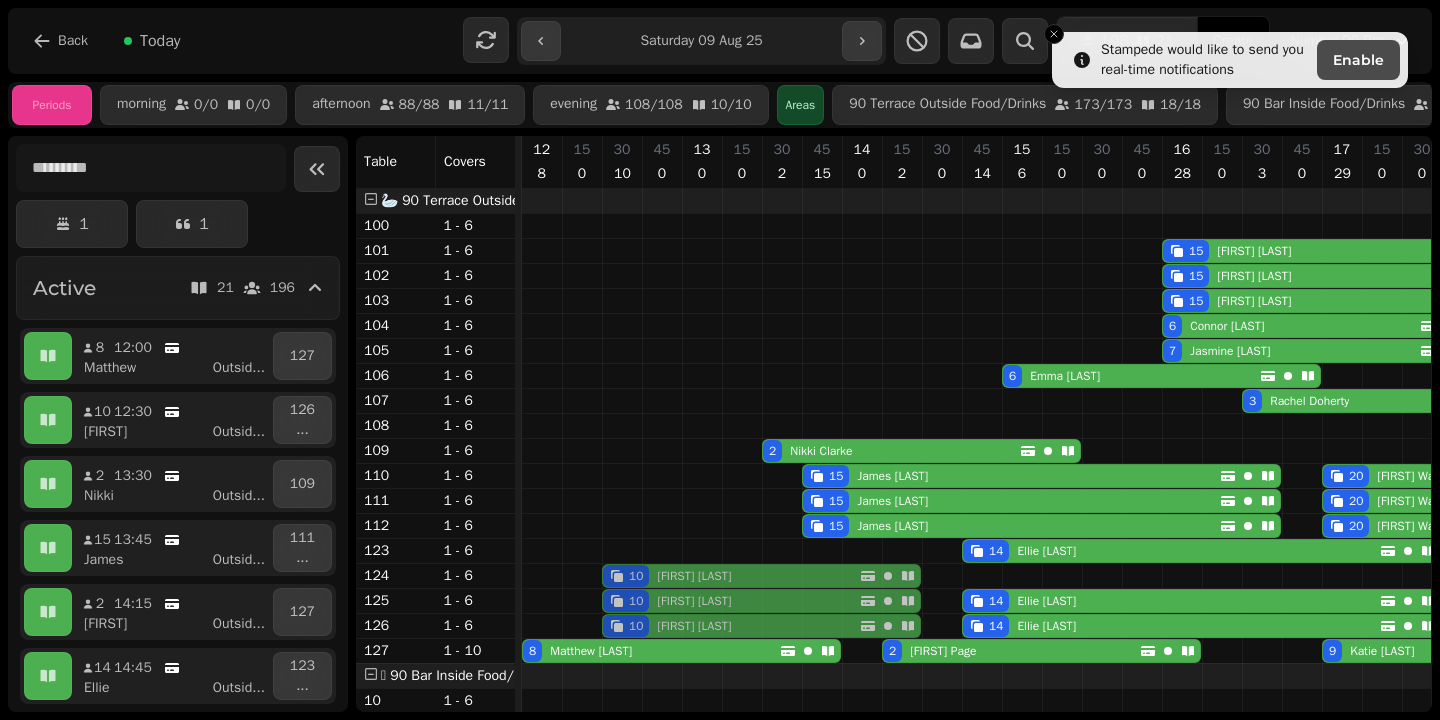 drag, startPoint x: 729, startPoint y: 560, endPoint x: 727, endPoint y: 577, distance: 17.117243 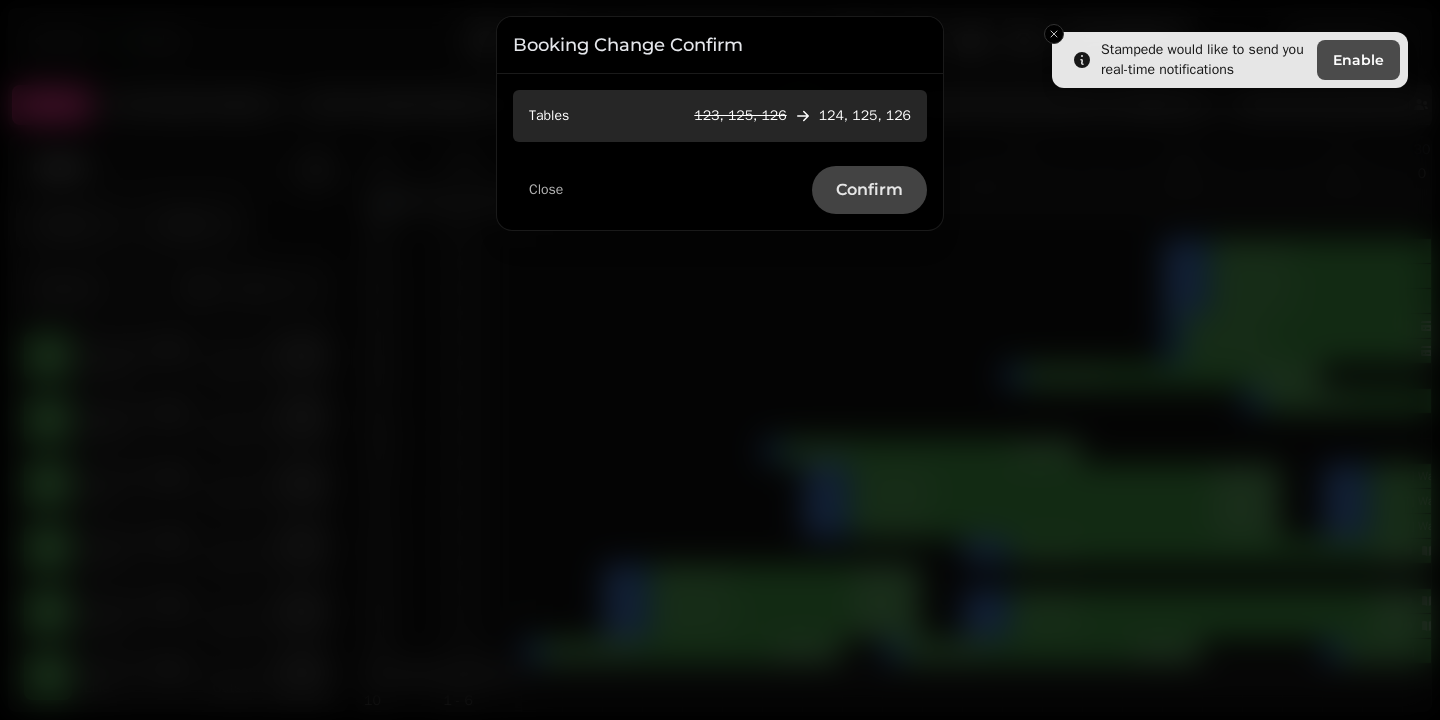 click on "Confirm" at bounding box center (869, 190) 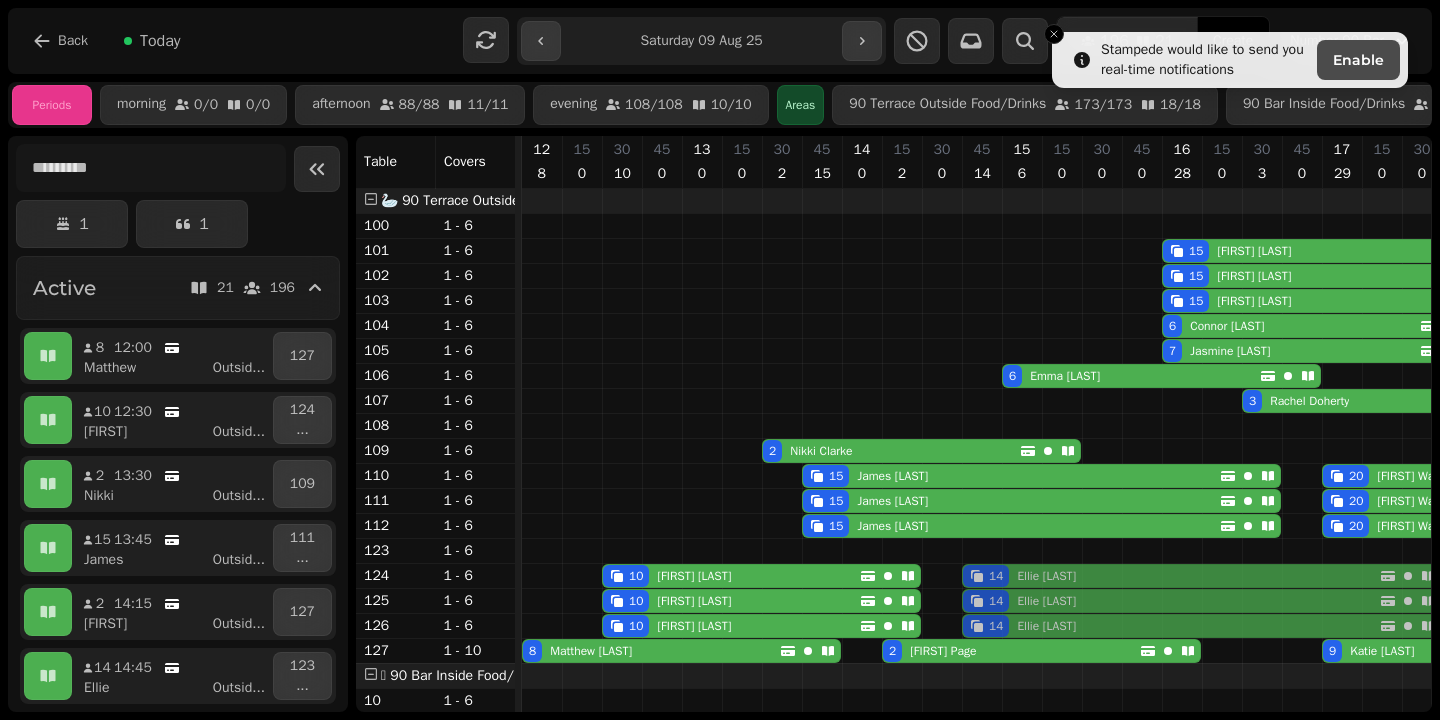 drag, startPoint x: 1034, startPoint y: 559, endPoint x: 1031, endPoint y: 572, distance: 13.341664 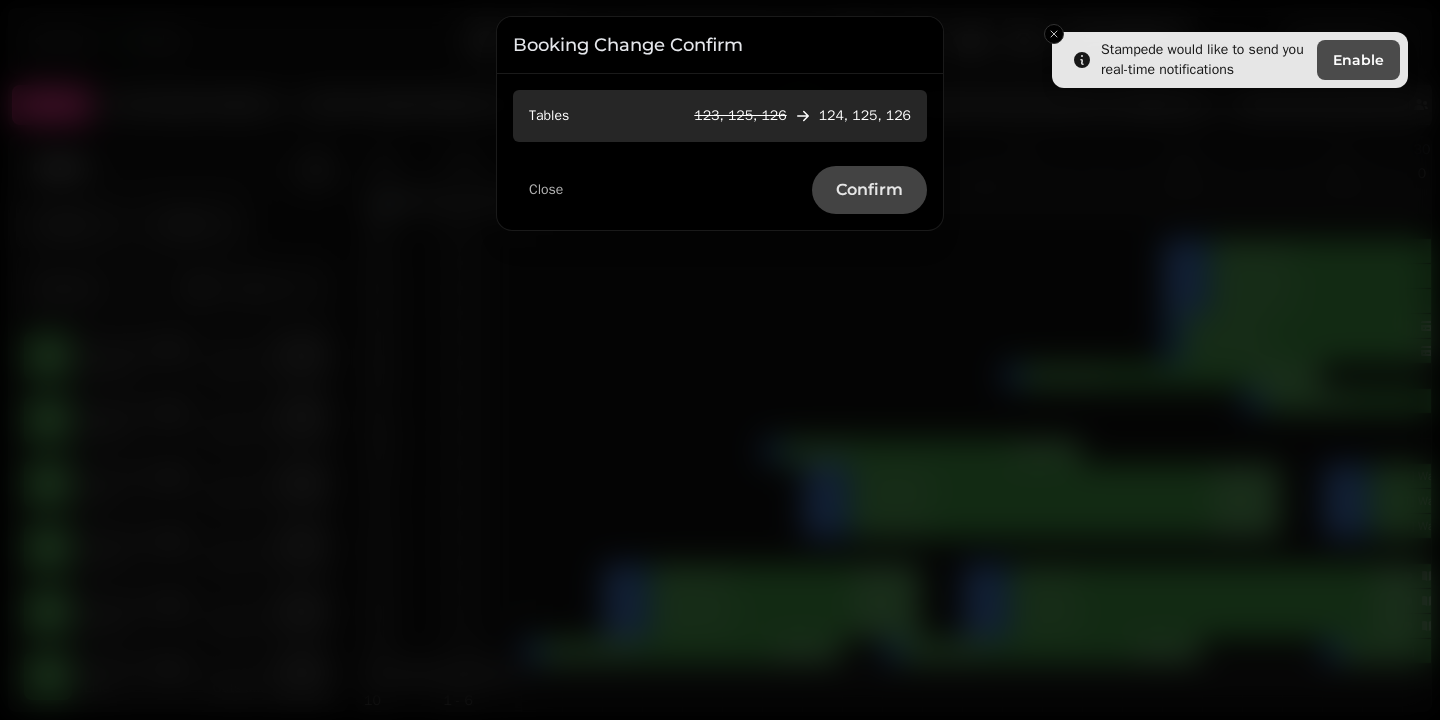 click on "Confirm" at bounding box center (869, 190) 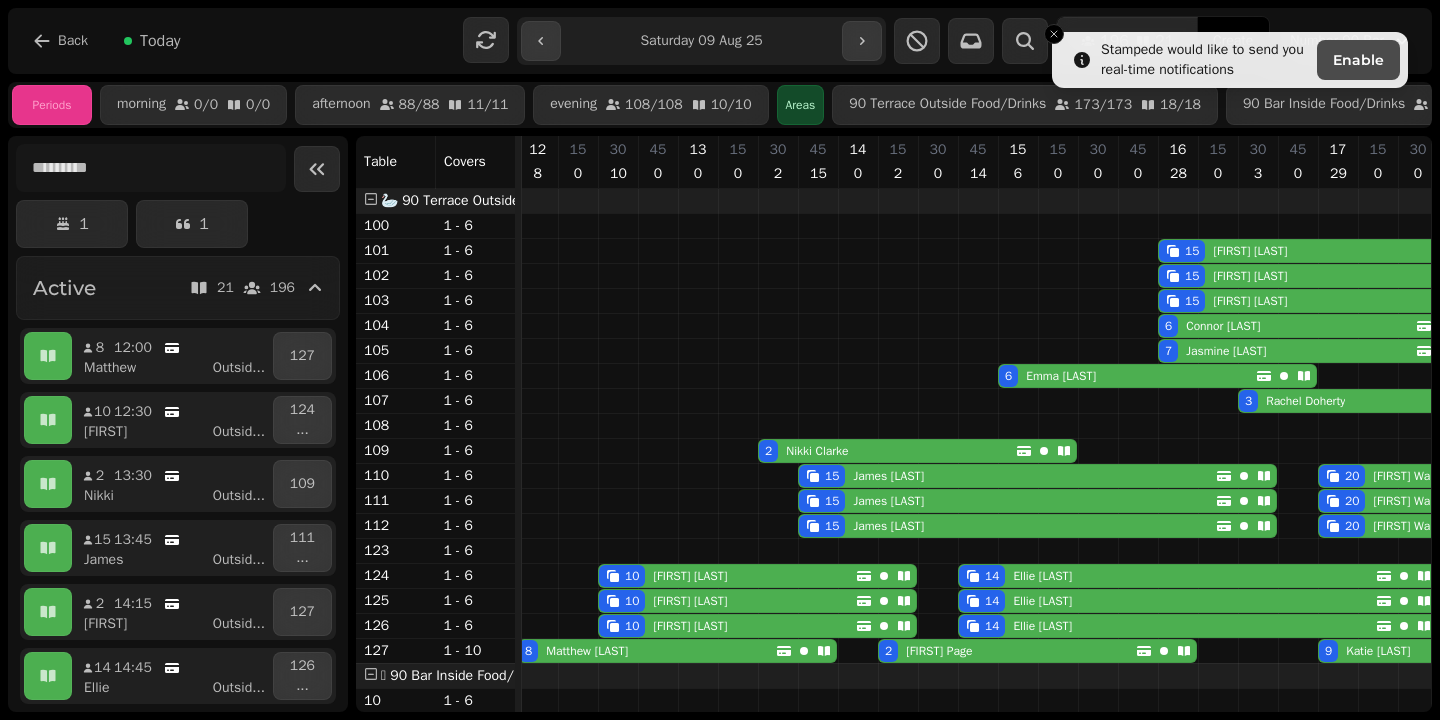 click on "Back Today" at bounding box center [231, 41] 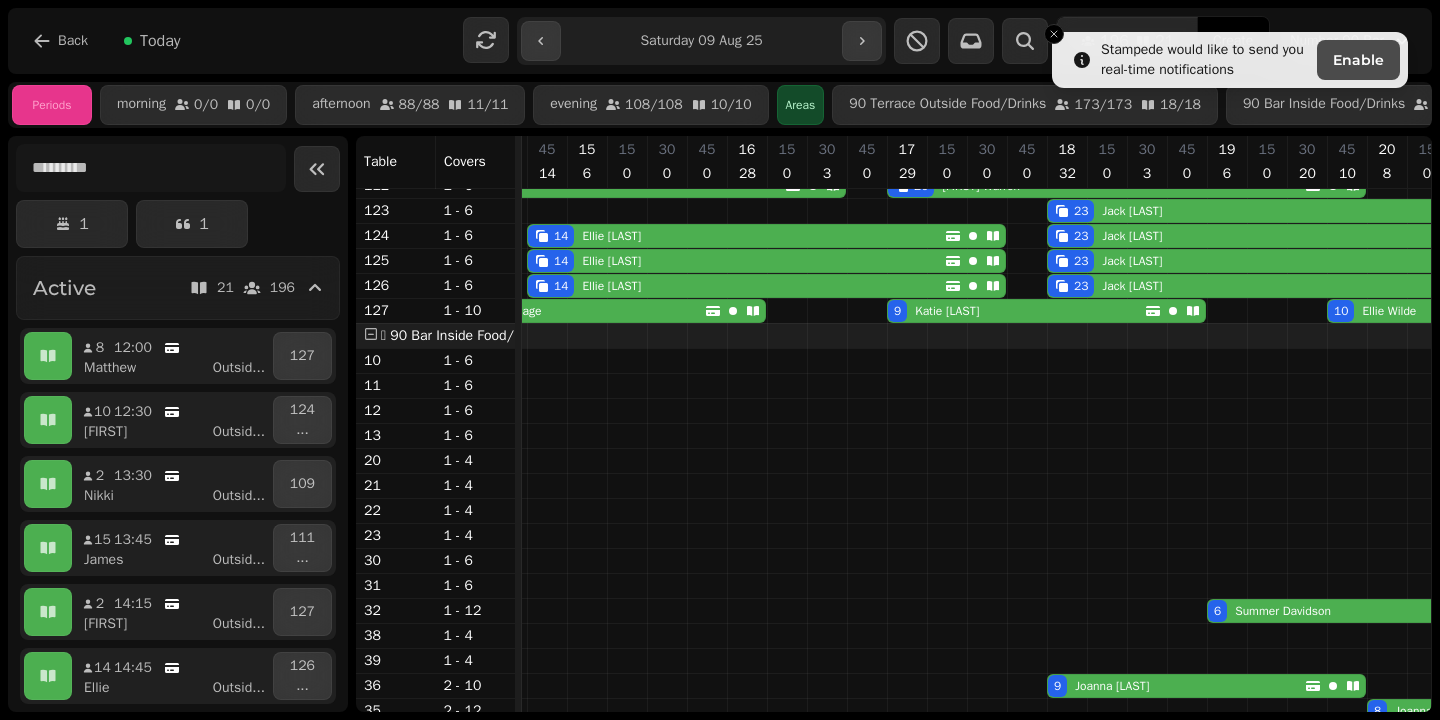 scroll, scrollTop: 554, scrollLeft: 435, axis: both 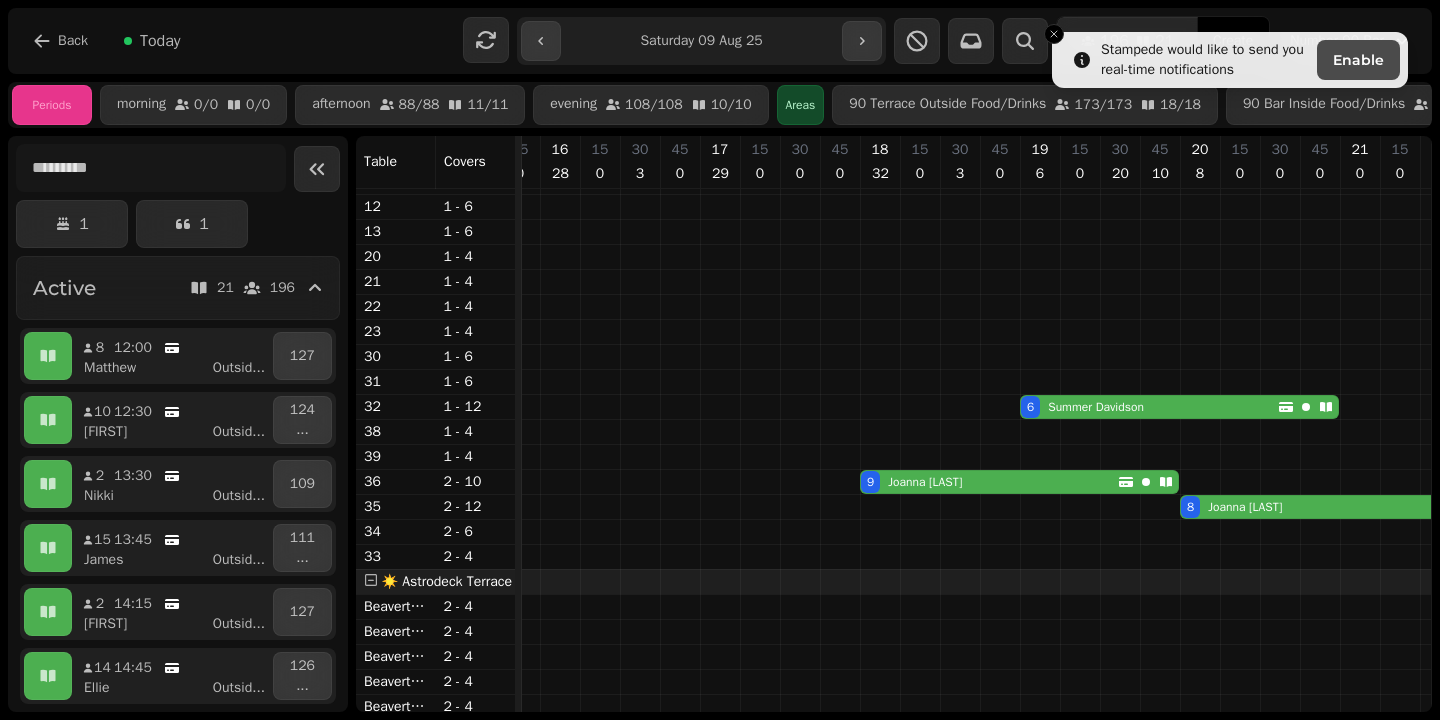click on "**********" at bounding box center (701, 41) 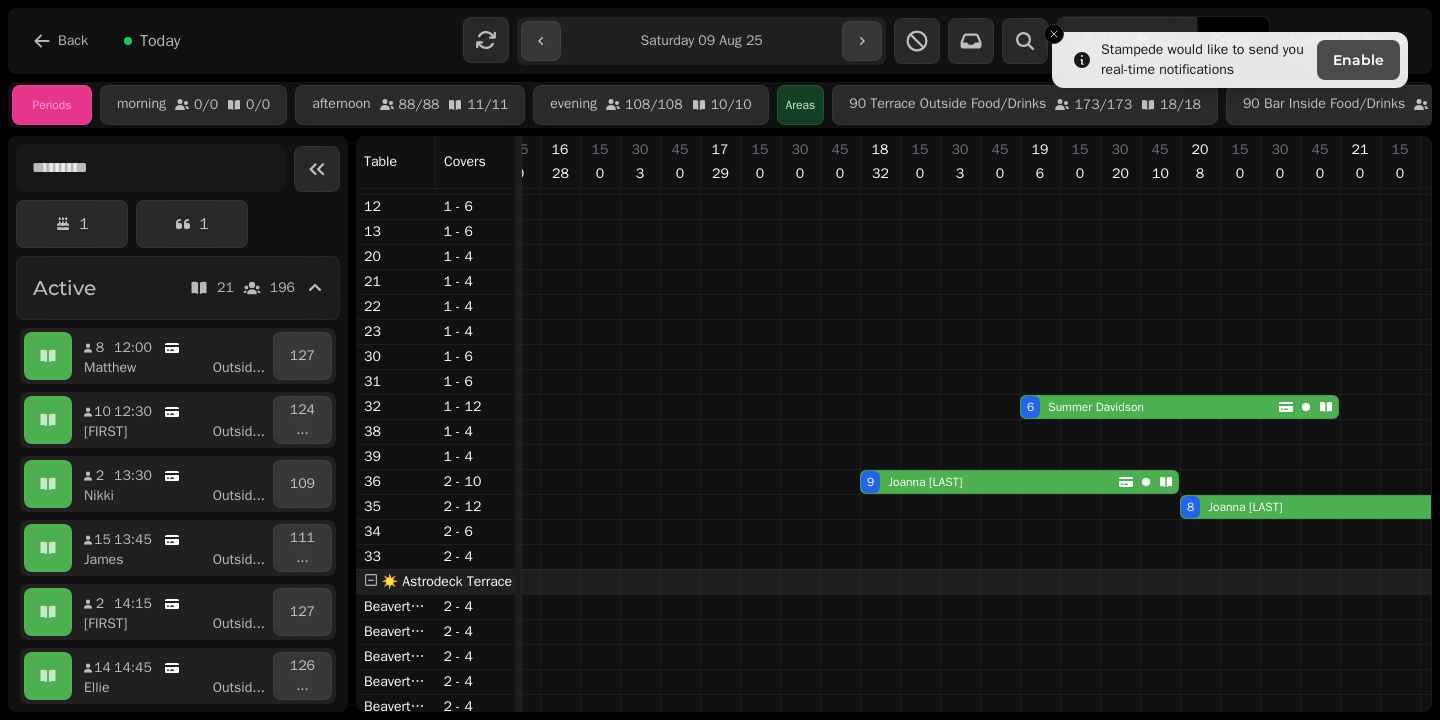 type on "**********" 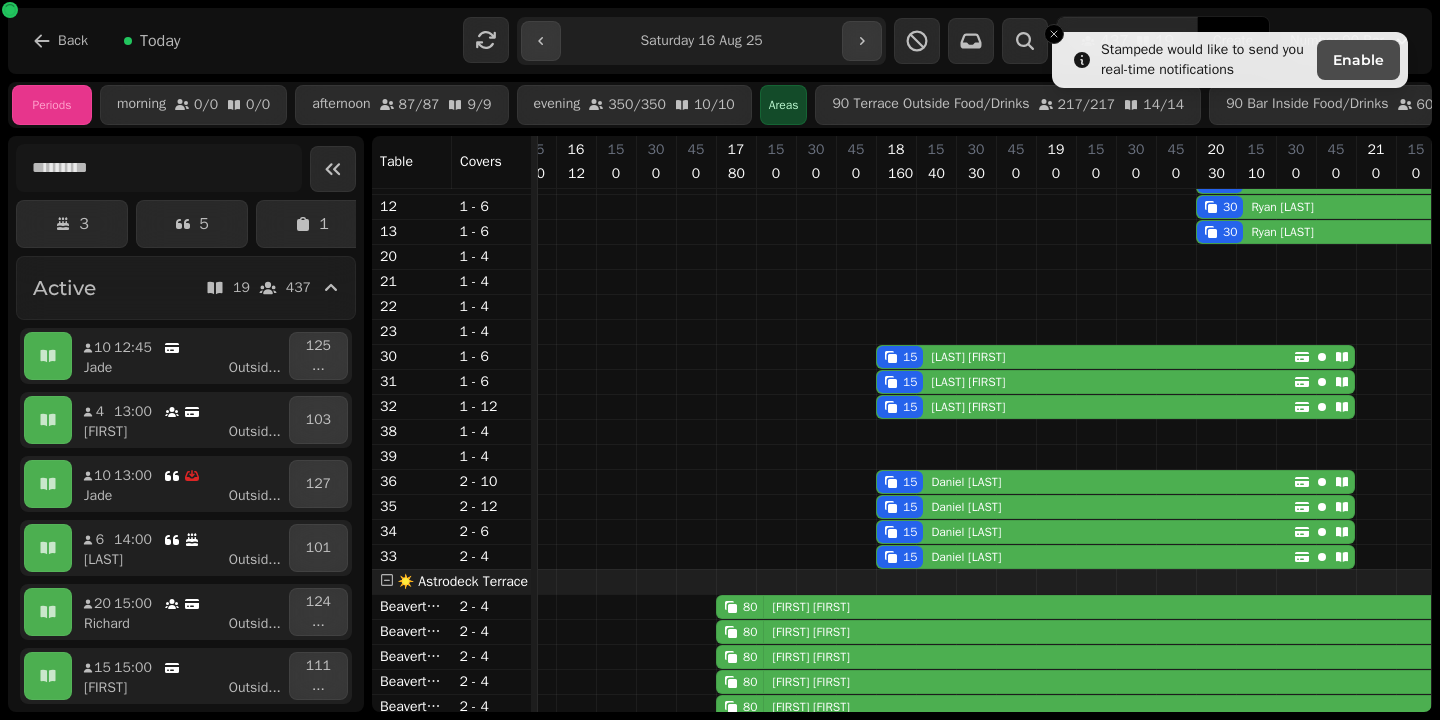 scroll, scrollTop: 0, scrollLeft: 172, axis: horizontal 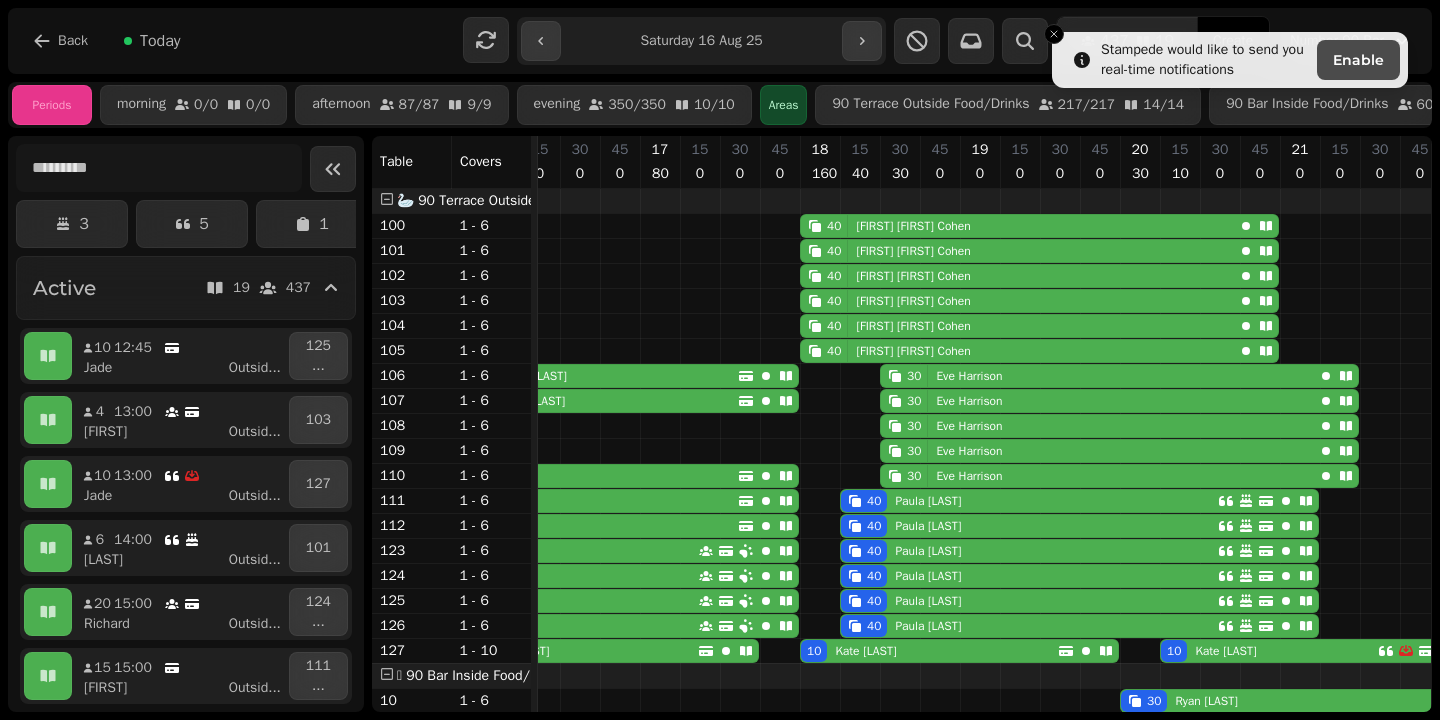 click on "William Craig   Cohen" at bounding box center (913, 226) 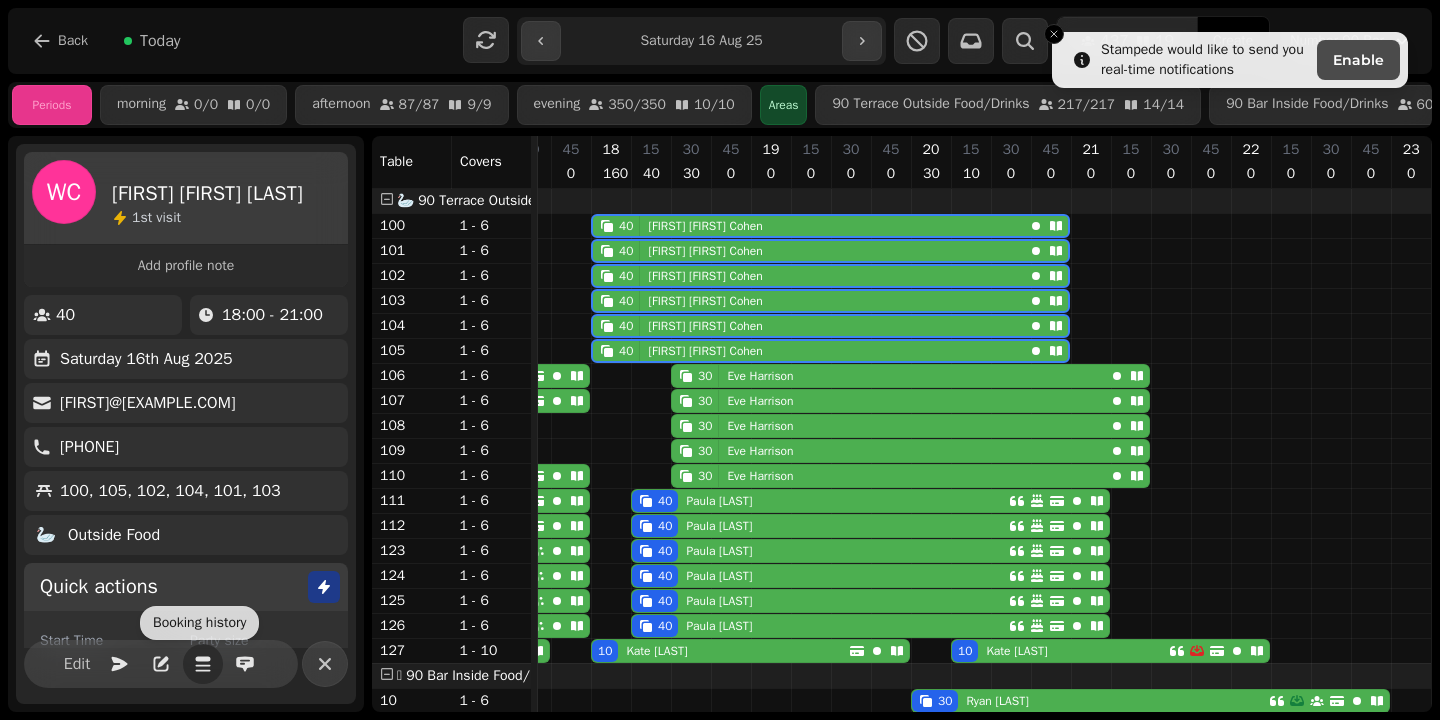 click 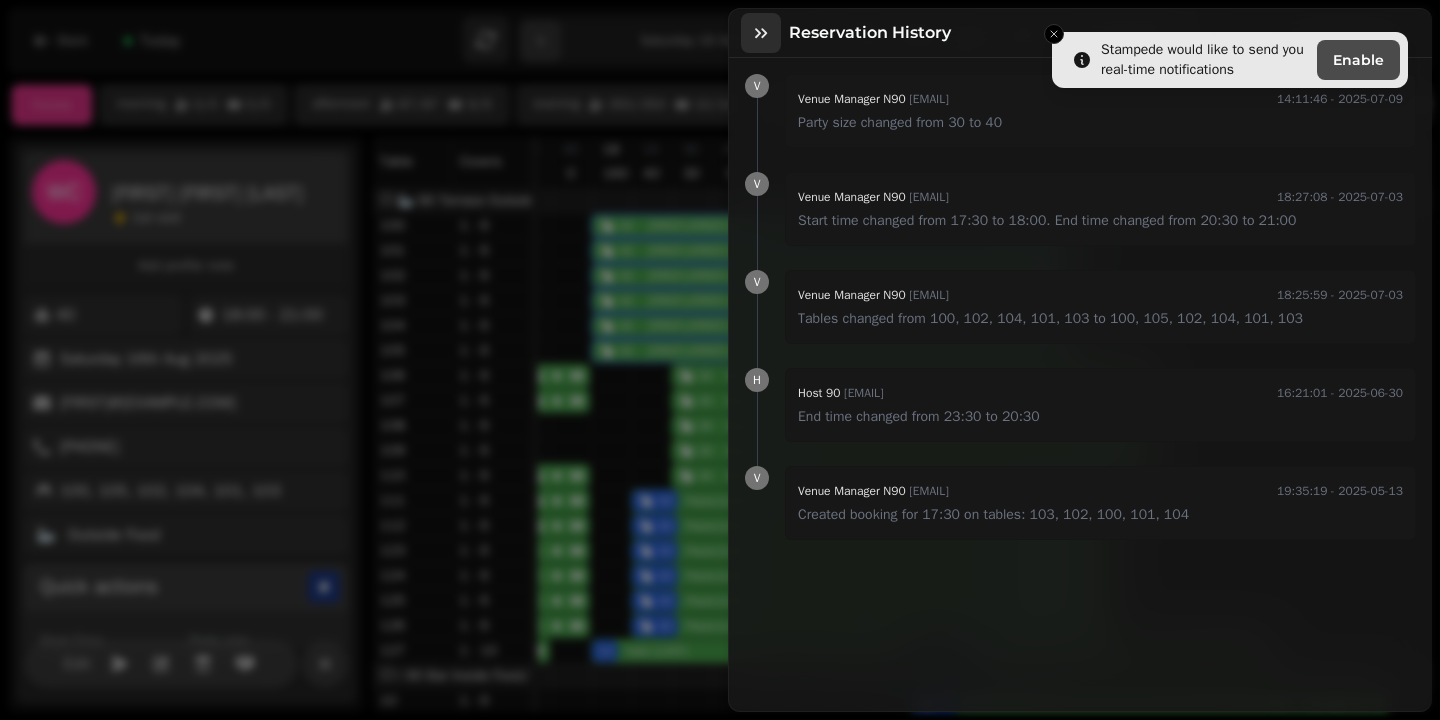 click 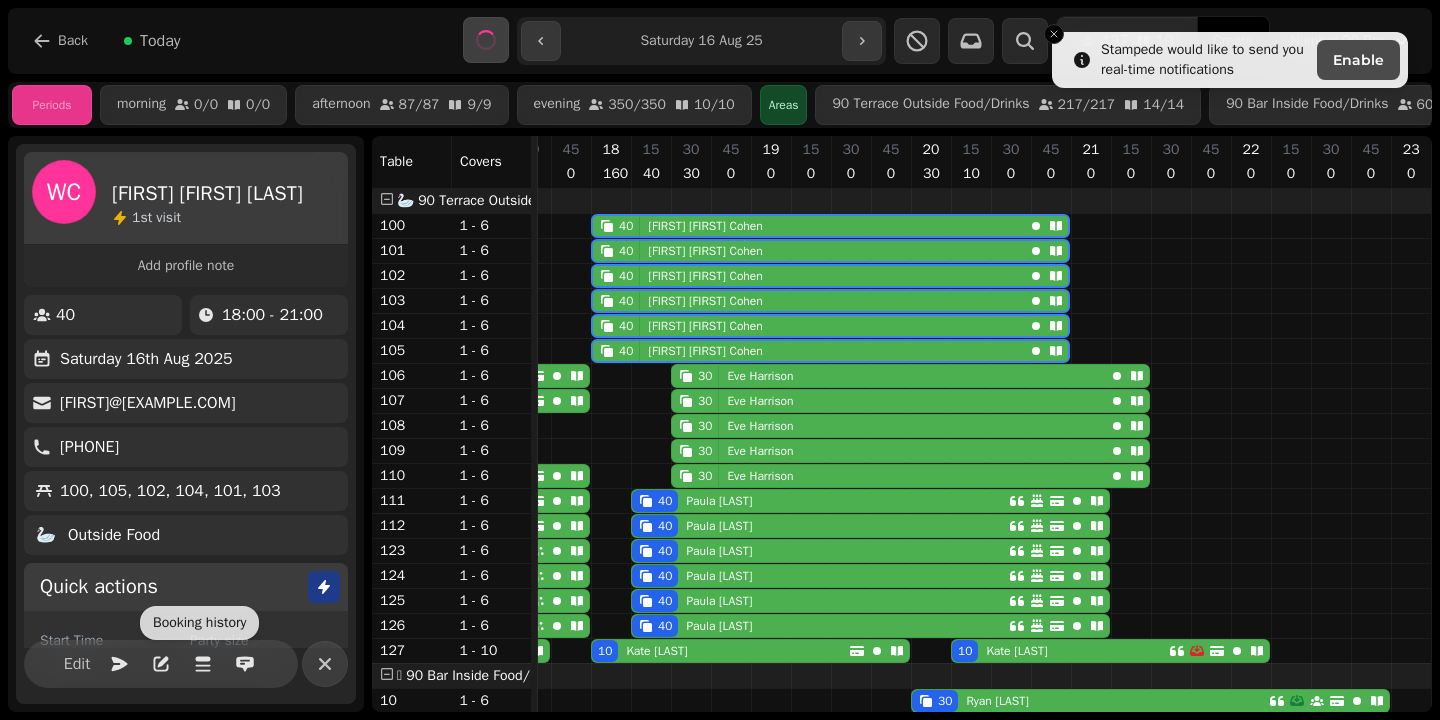 click on "**********" at bounding box center [701, 41] 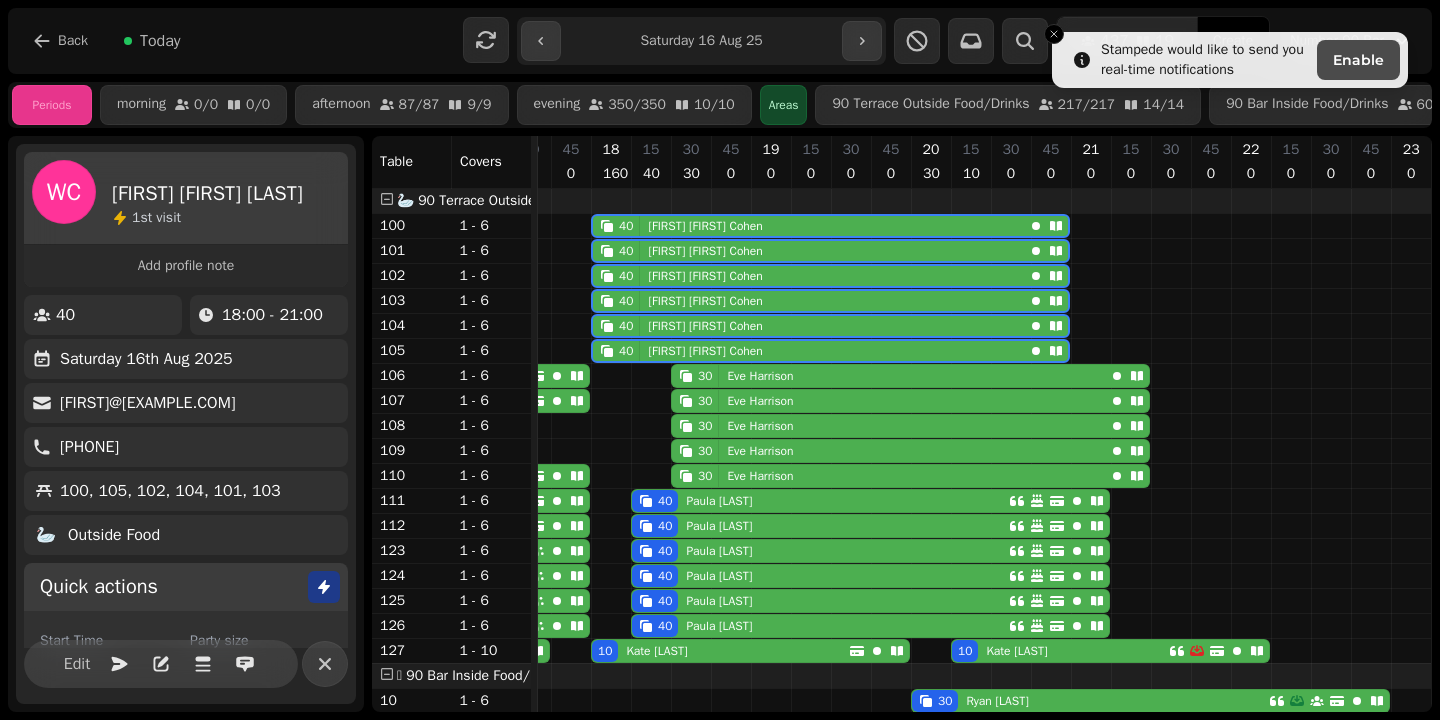 type on "**********" 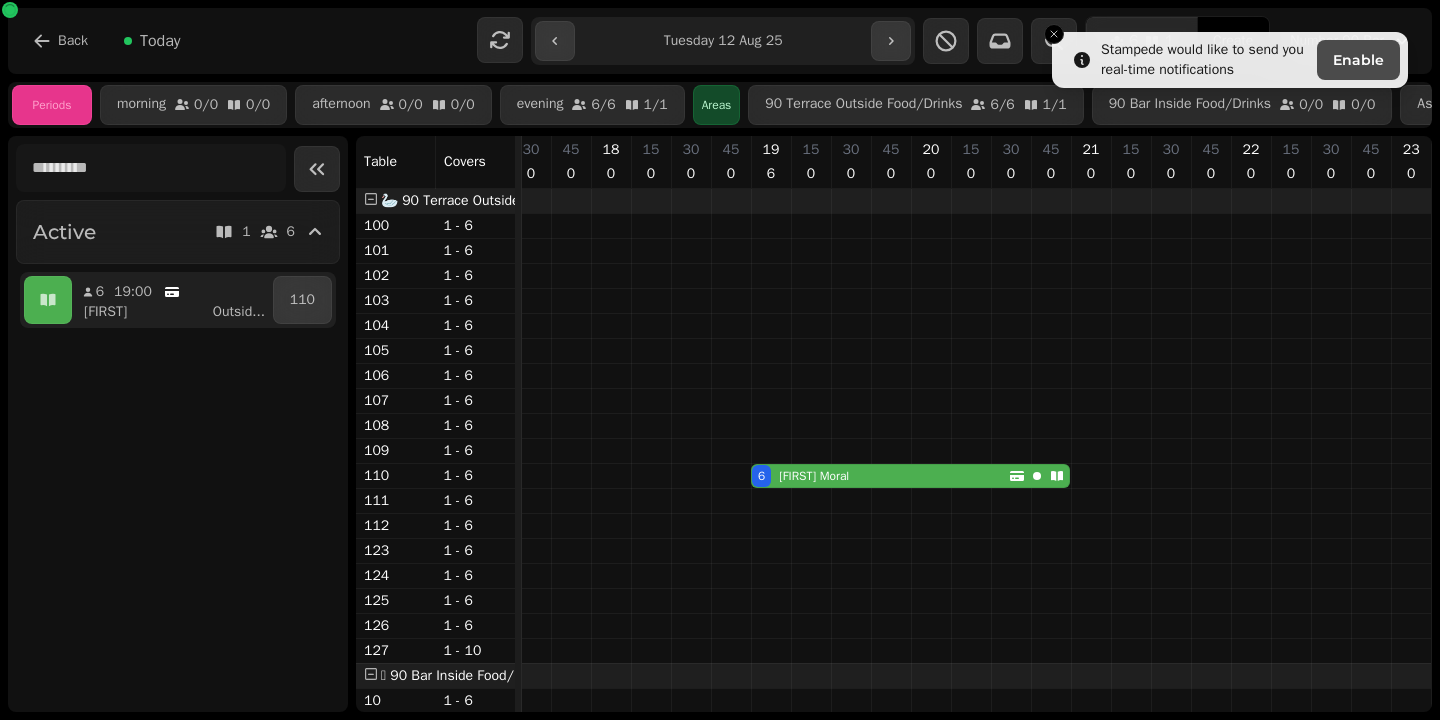 scroll, scrollTop: 0, scrollLeft: 172, axis: horizontal 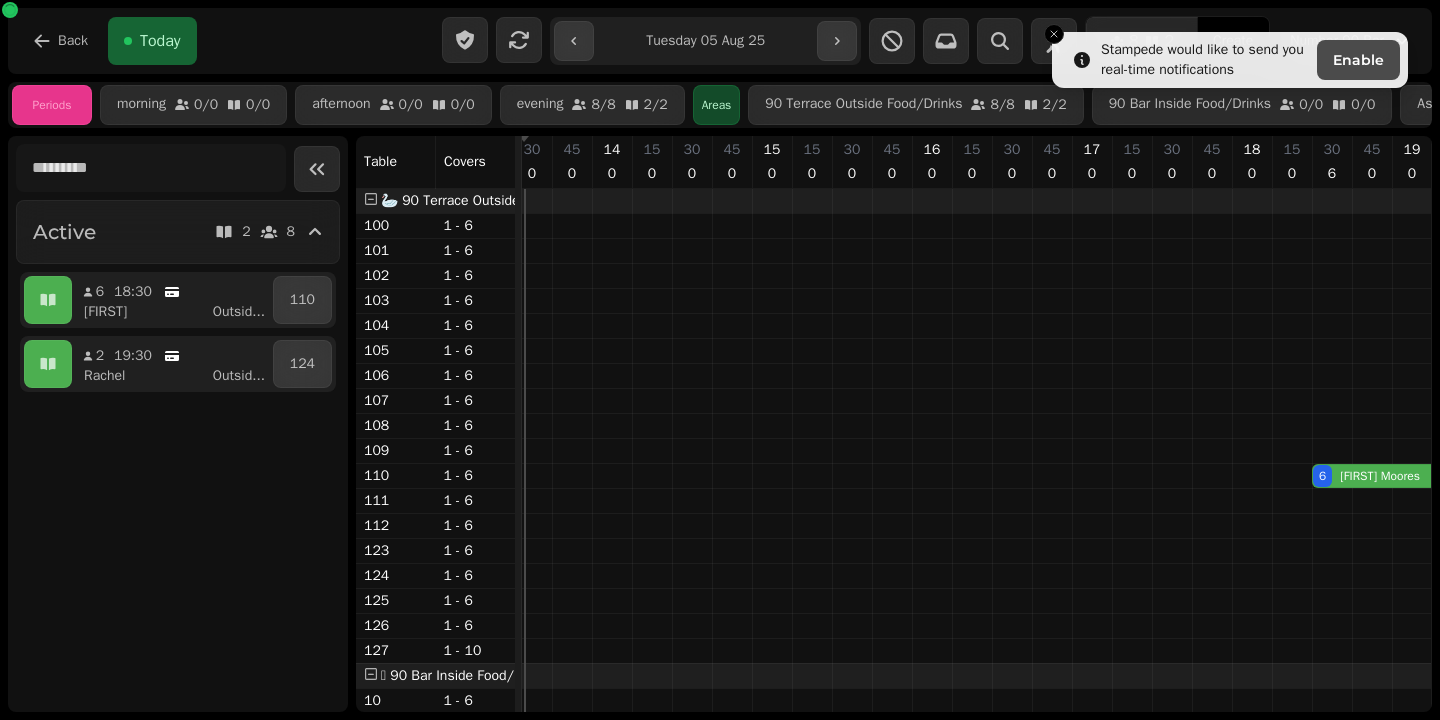 click on "**********" at bounding box center (705, 41) 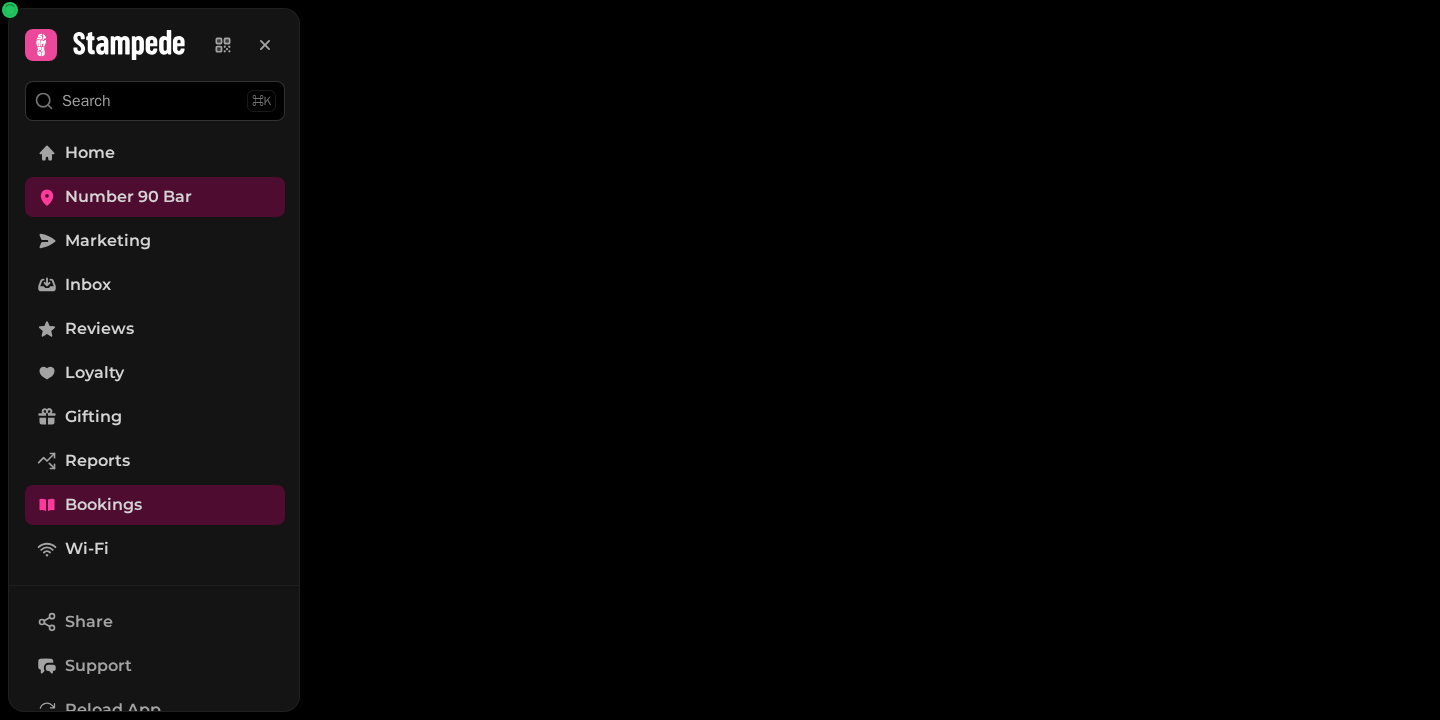 scroll, scrollTop: 0, scrollLeft: 0, axis: both 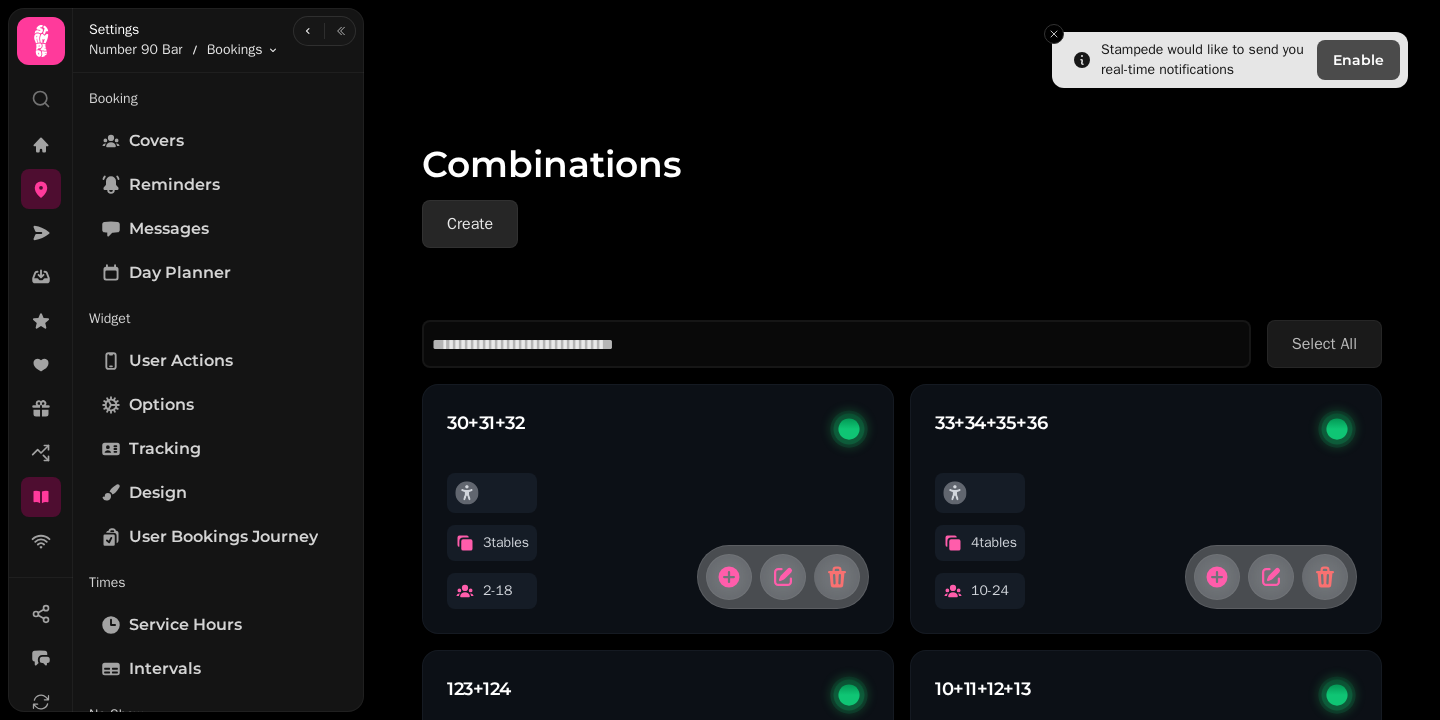 click on "Create" at bounding box center (470, 224) 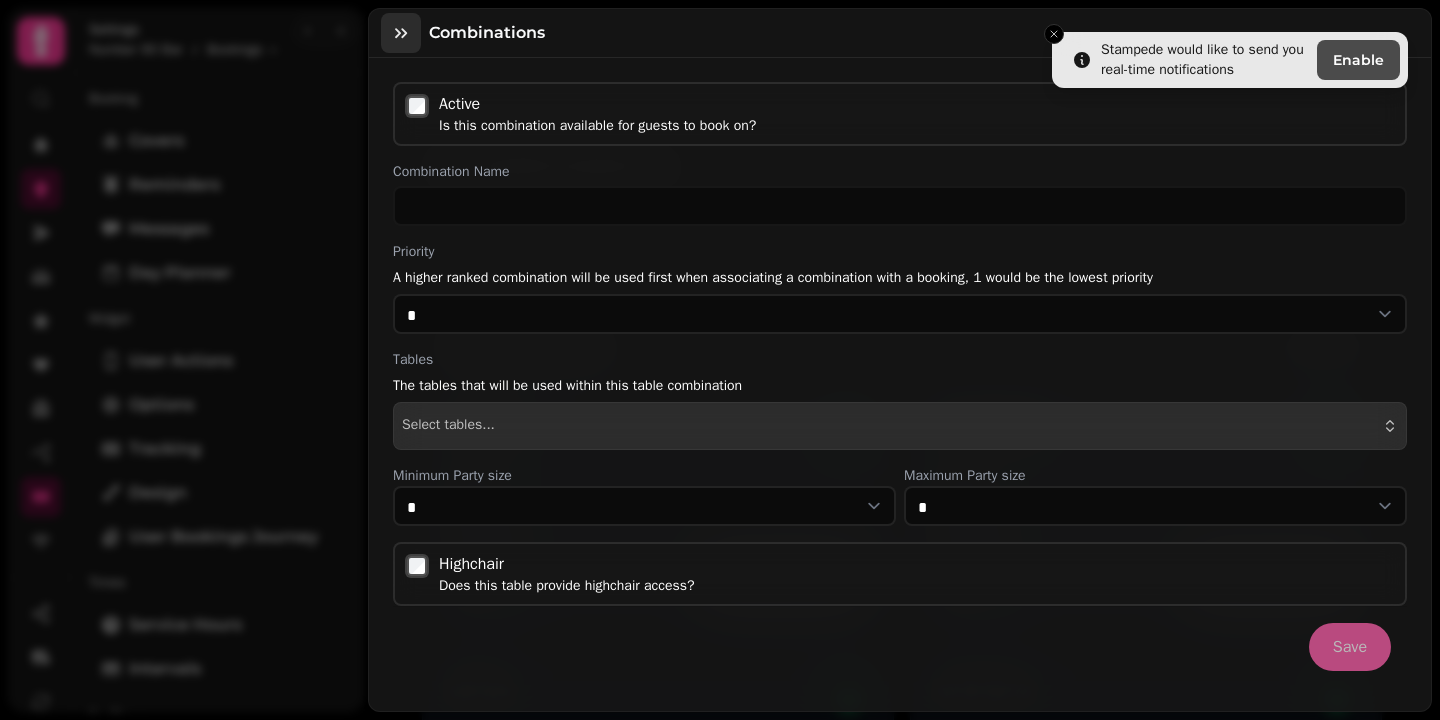 click 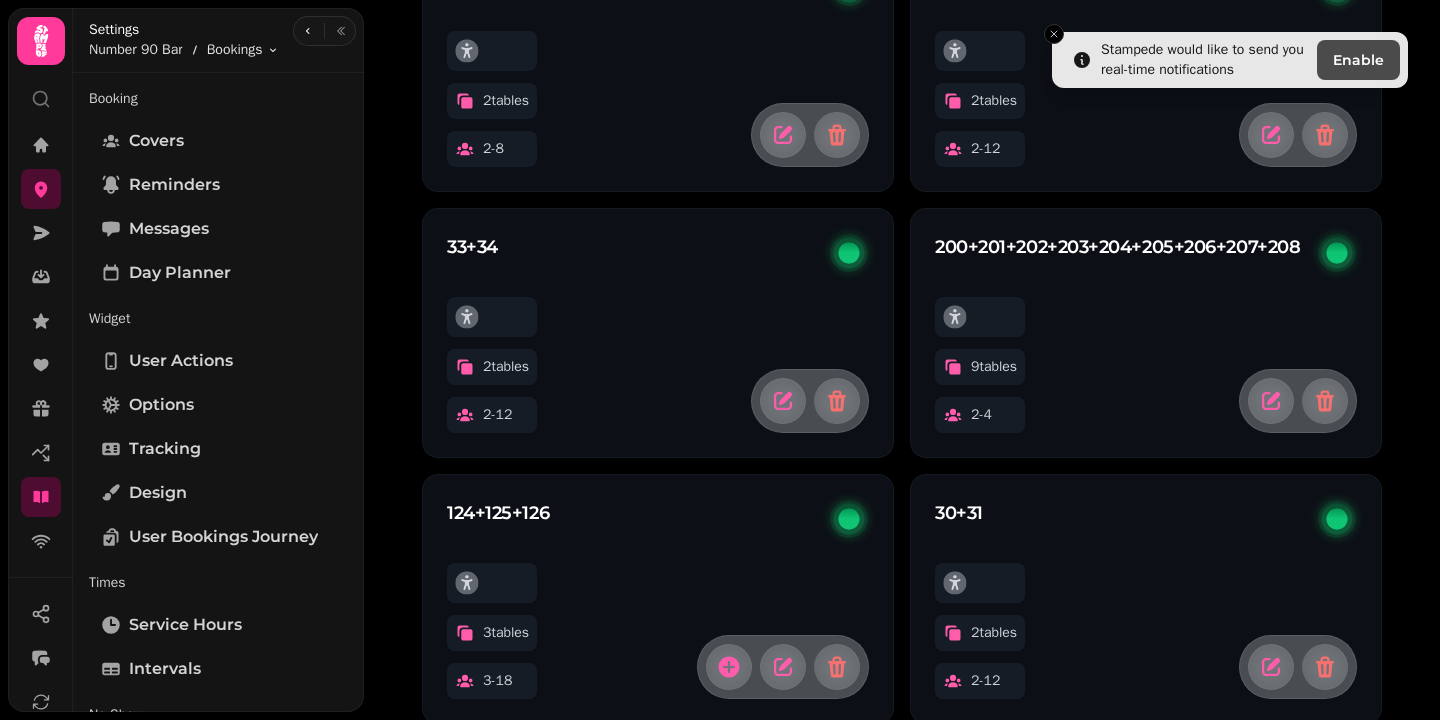 scroll, scrollTop: 0, scrollLeft: 0, axis: both 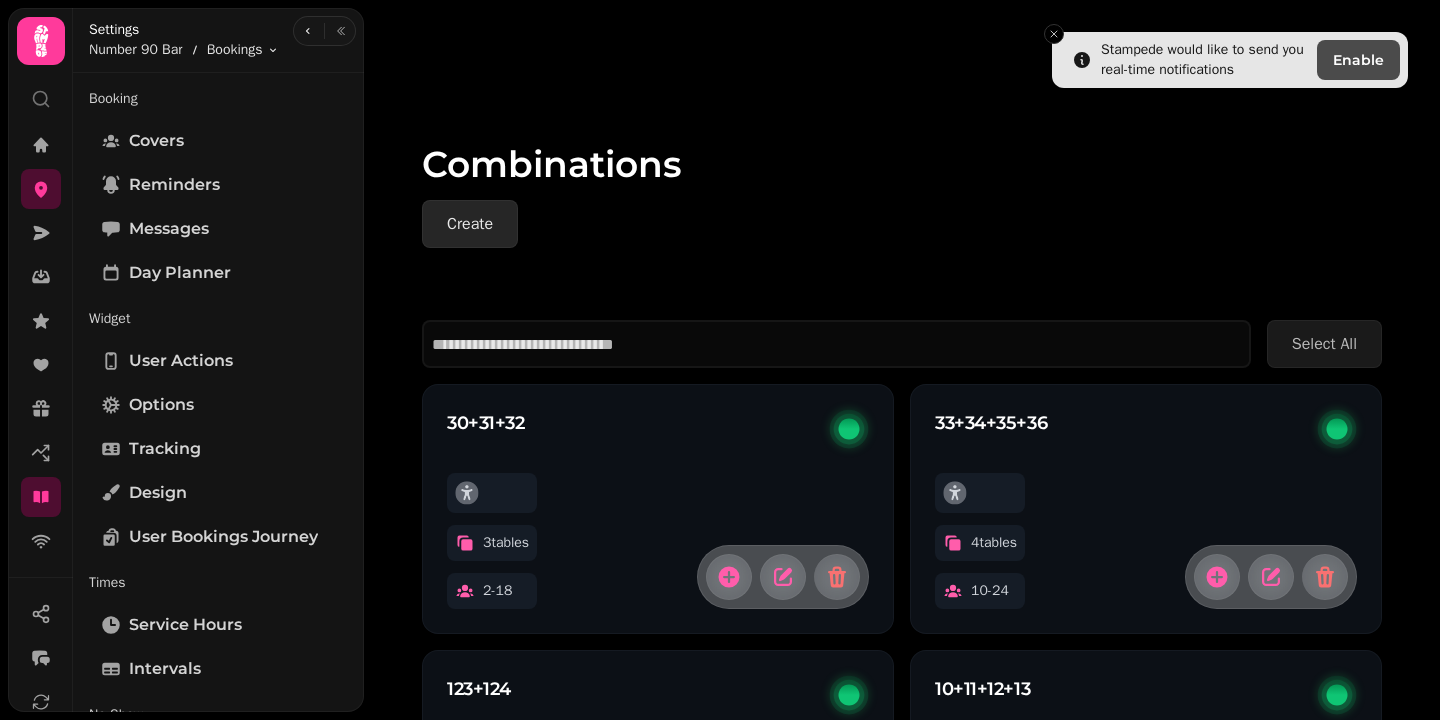 click on "Create" at bounding box center [470, 224] 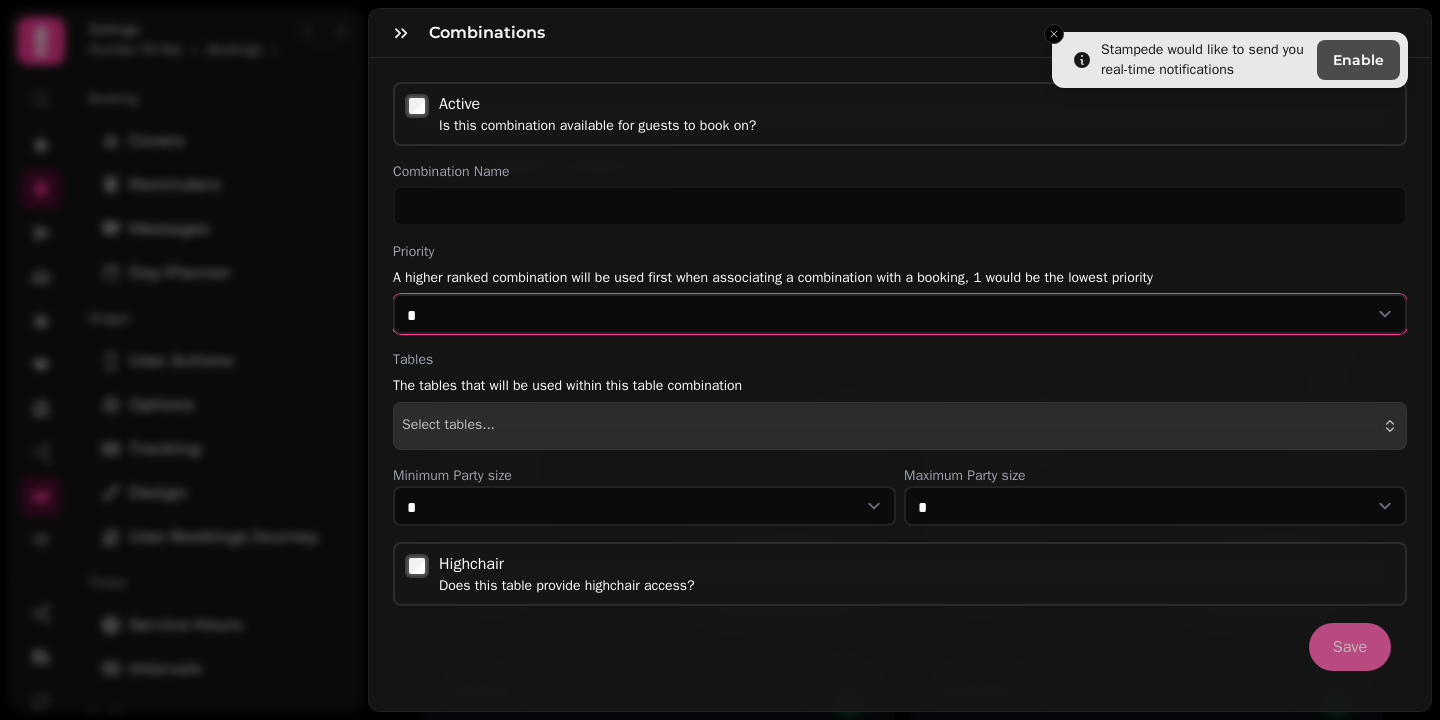 click on "* * * * *" at bounding box center (900, 314) 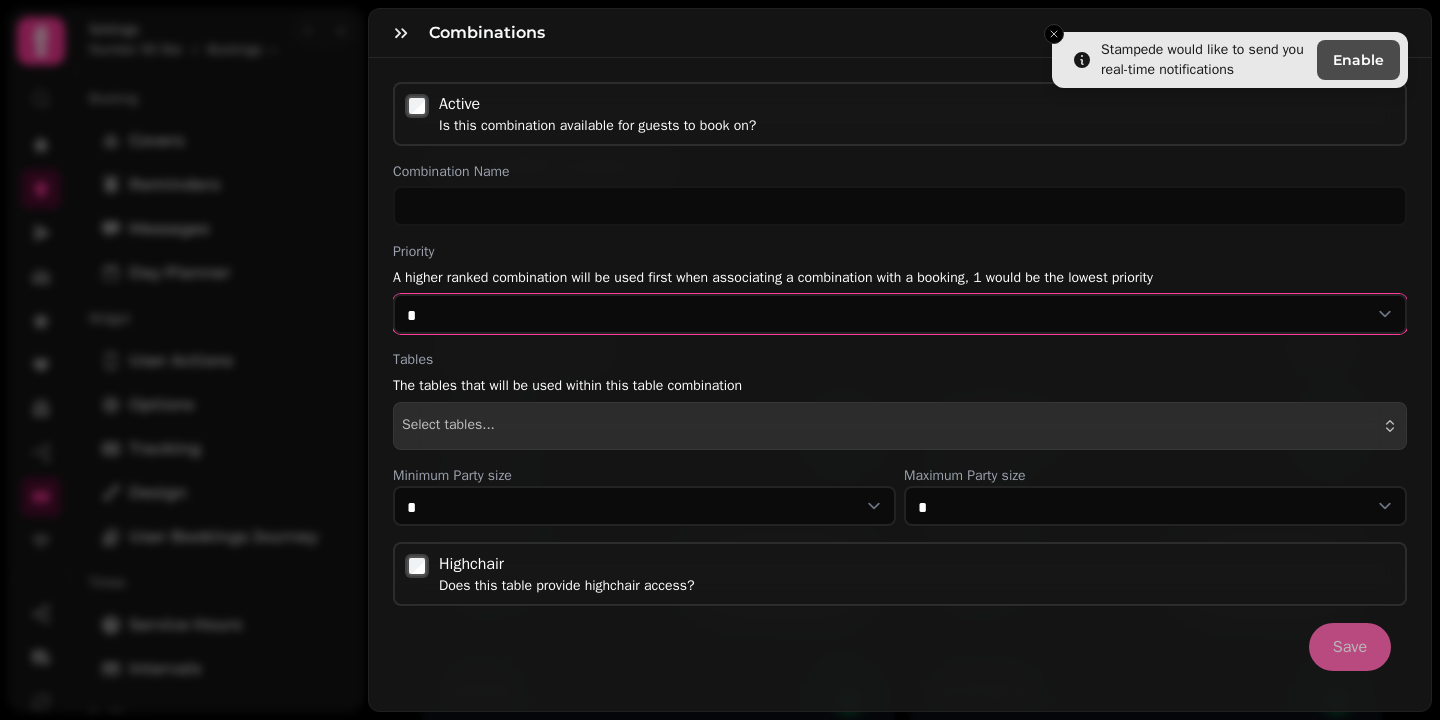 select on "*" 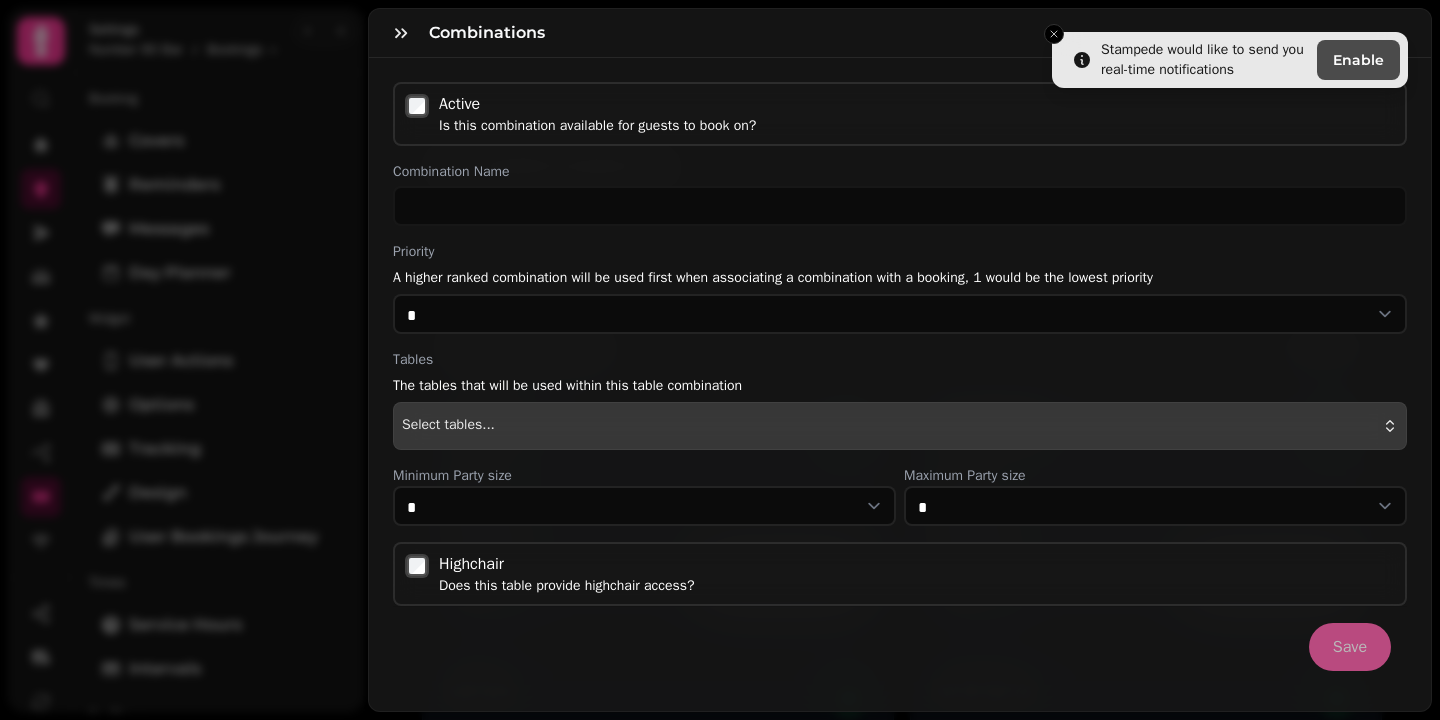 click on "Select tables..." at bounding box center [448, 426] 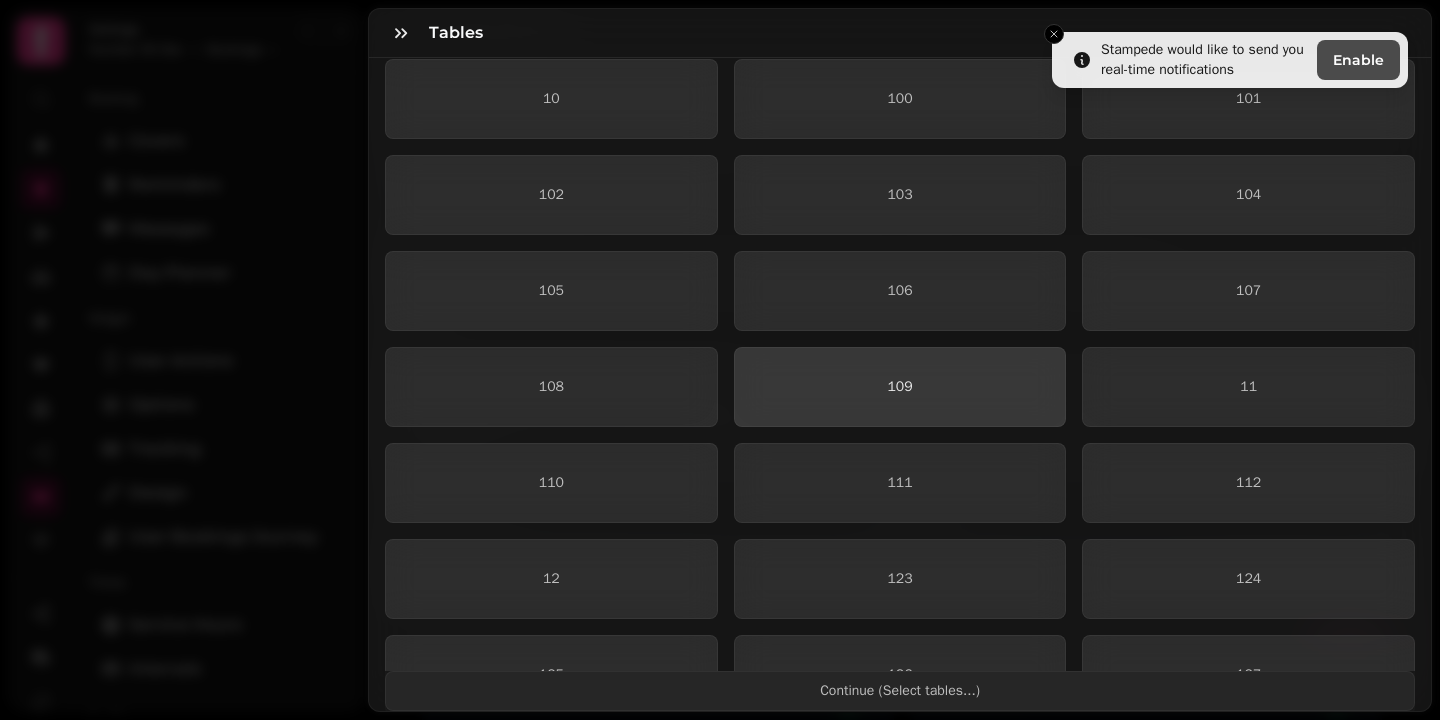 scroll, scrollTop: 0, scrollLeft: 0, axis: both 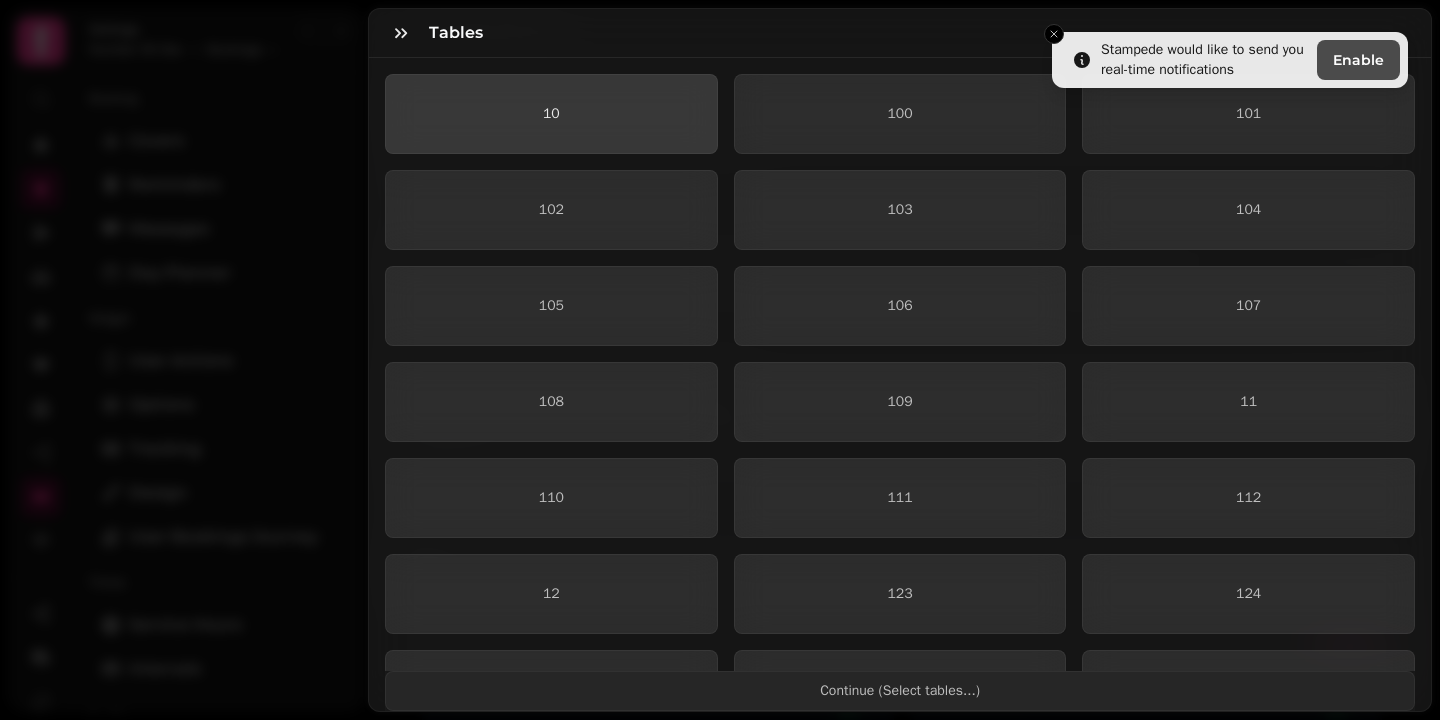 click on "10" at bounding box center (551, 114) 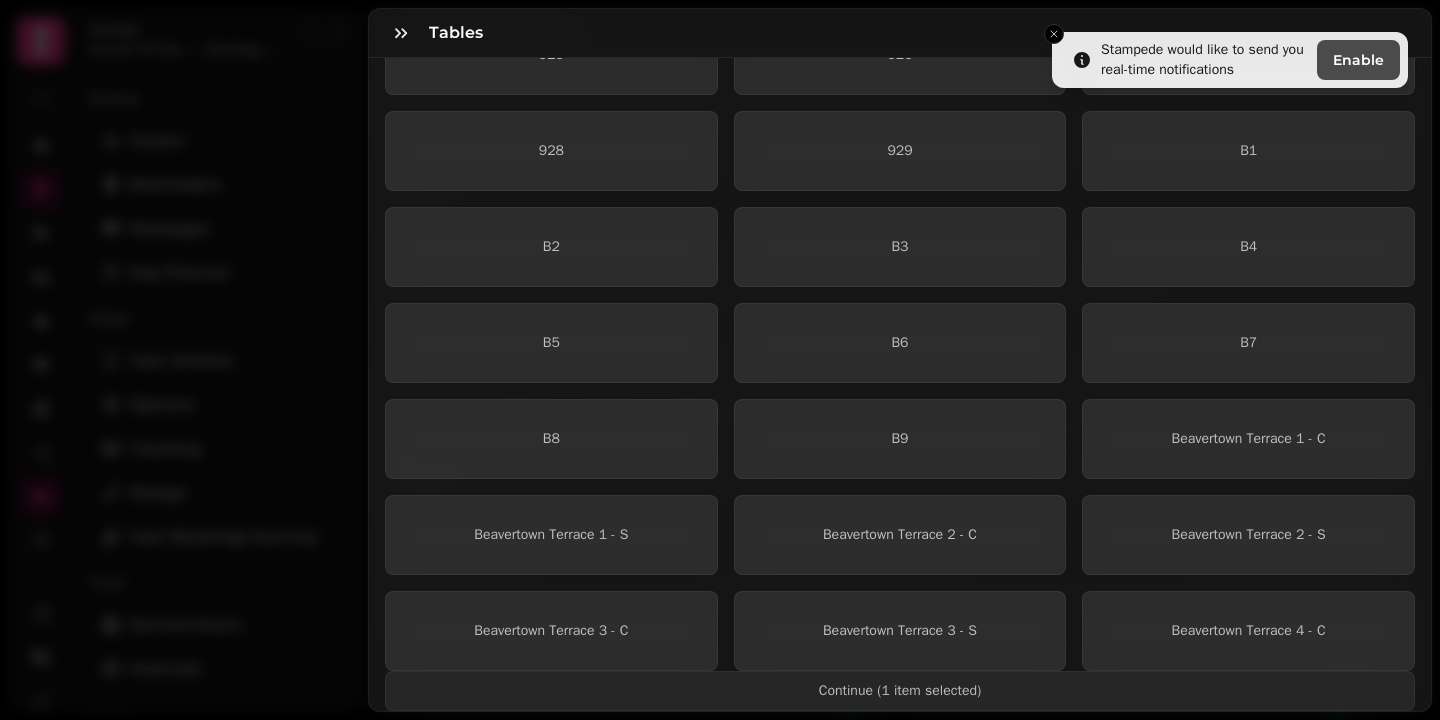 scroll, scrollTop: 0, scrollLeft: 0, axis: both 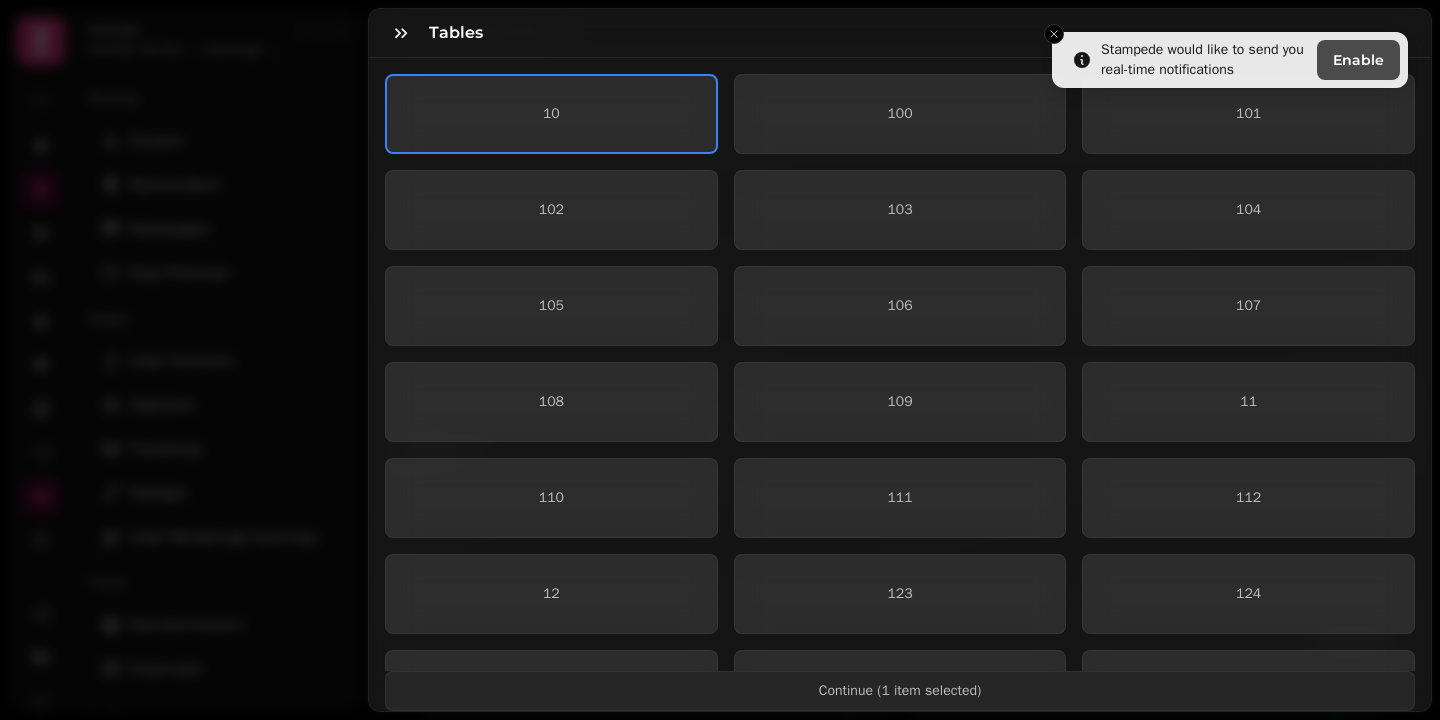 click on "Tables" at bounding box center (900, 33) 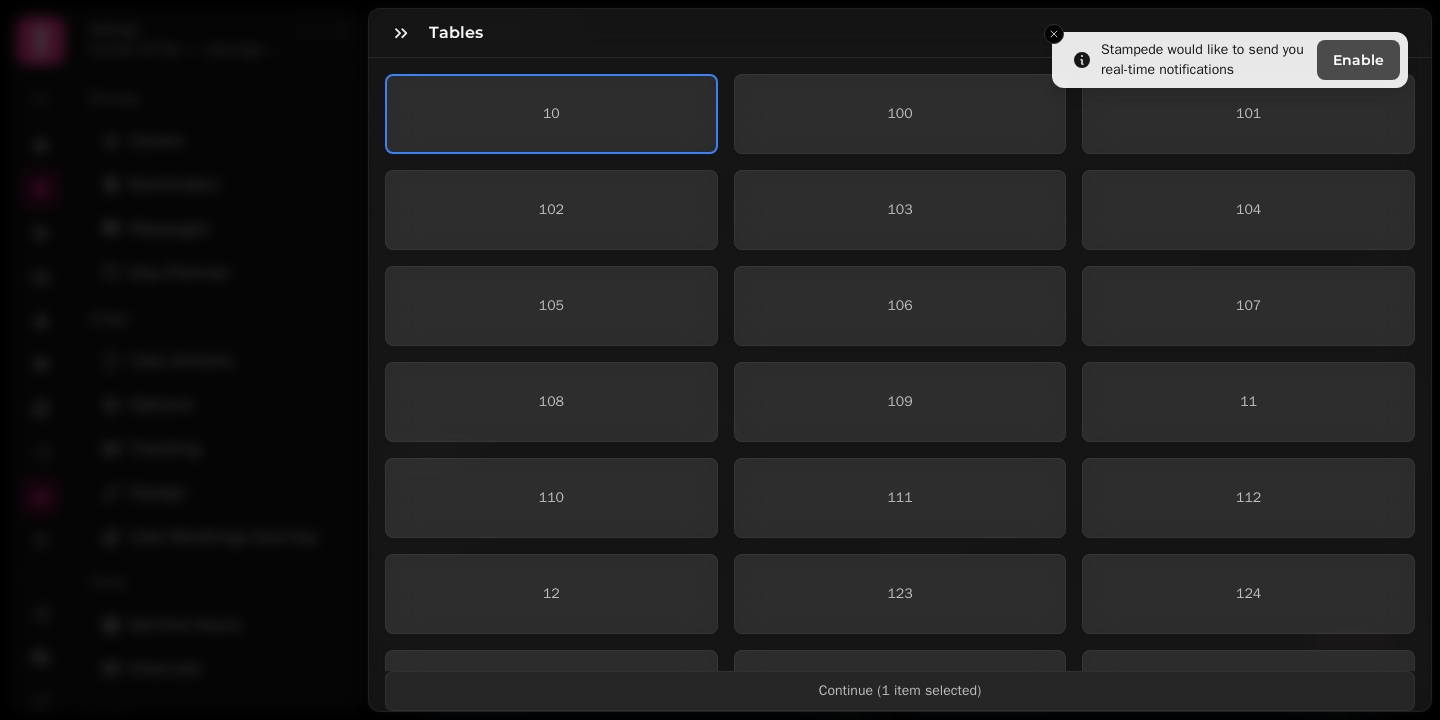 click on "Tables" at bounding box center (900, 33) 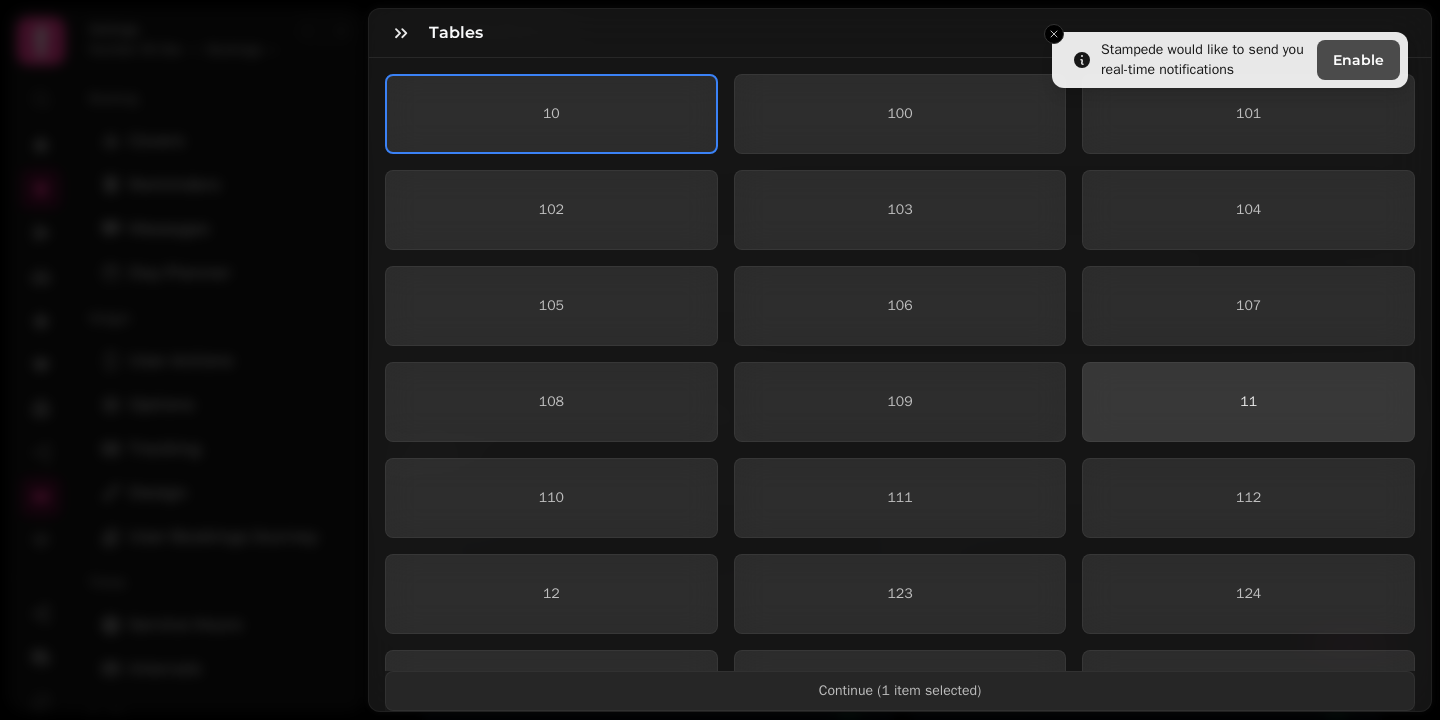 click on "11" at bounding box center (1248, 402) 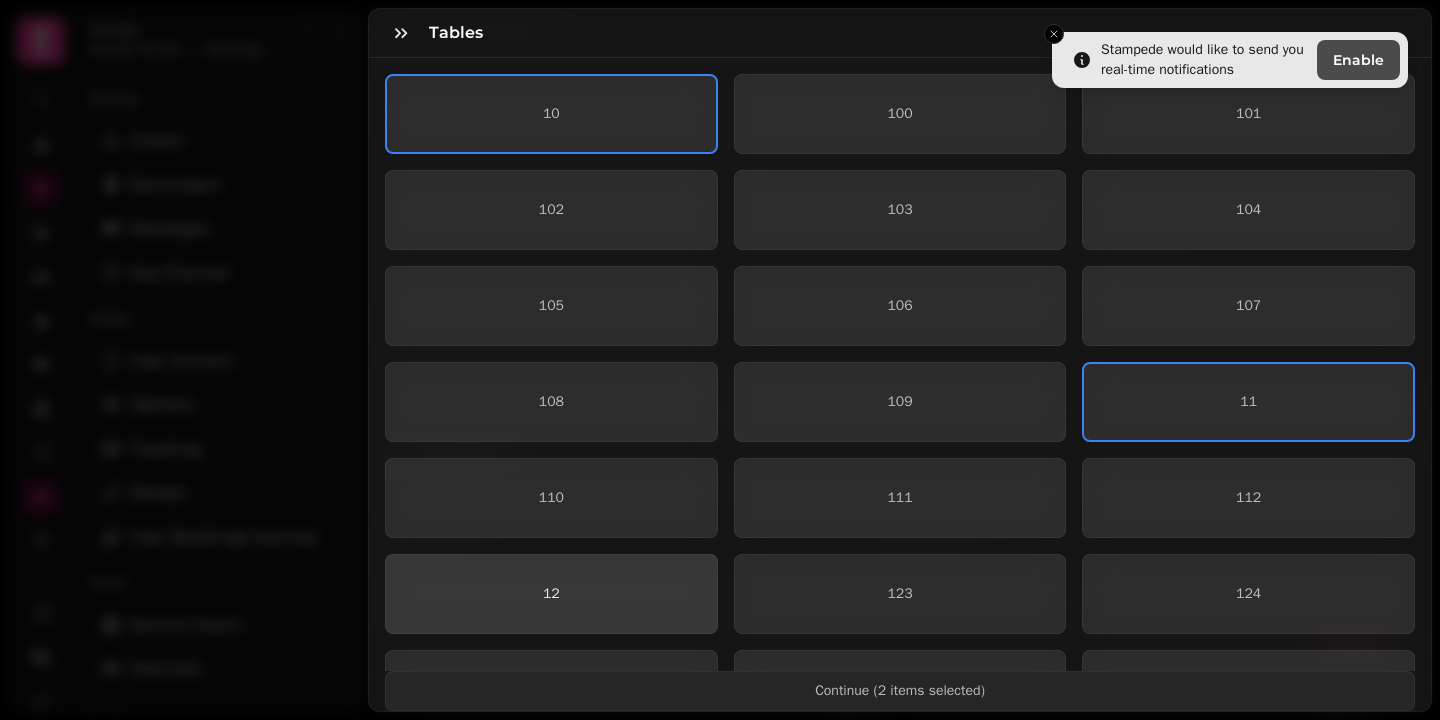 click on "12" at bounding box center (551, 594) 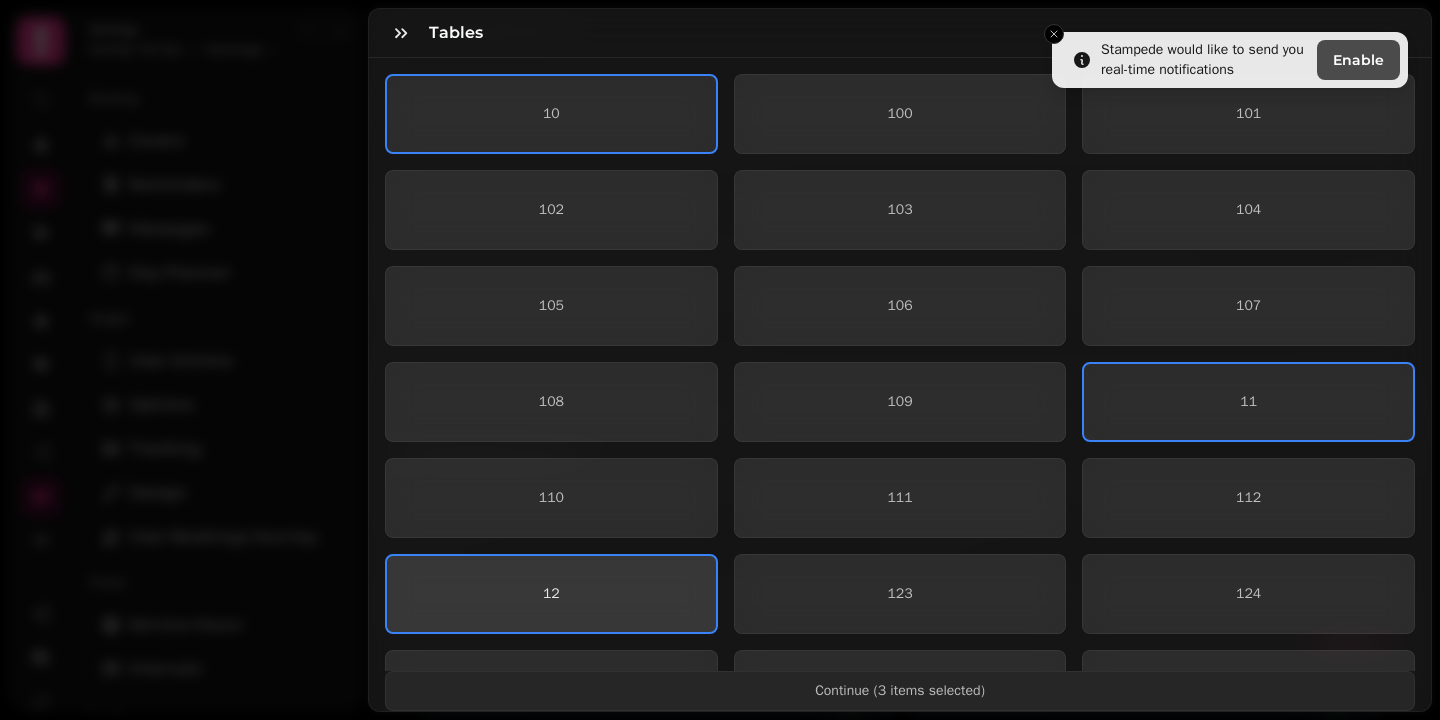 scroll, scrollTop: 250, scrollLeft: 0, axis: vertical 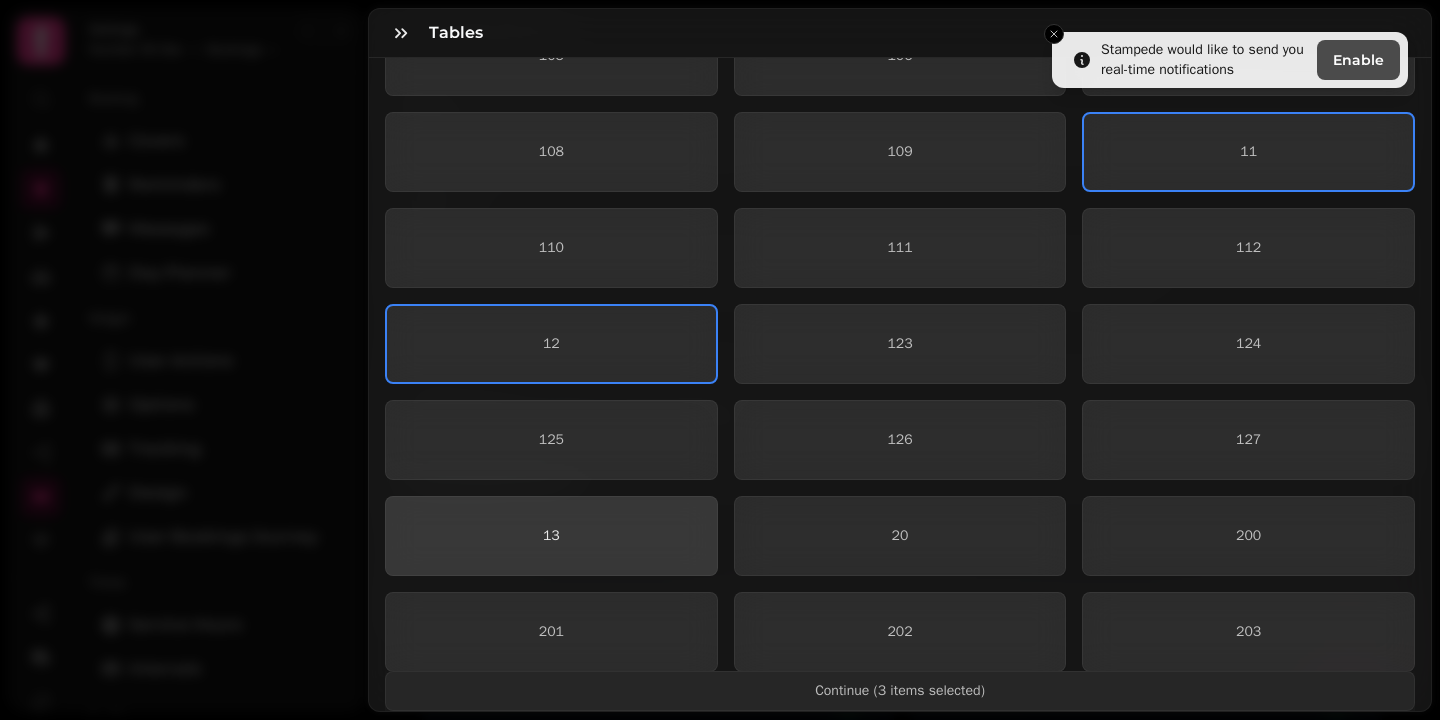 click on "13" at bounding box center (551, 536) 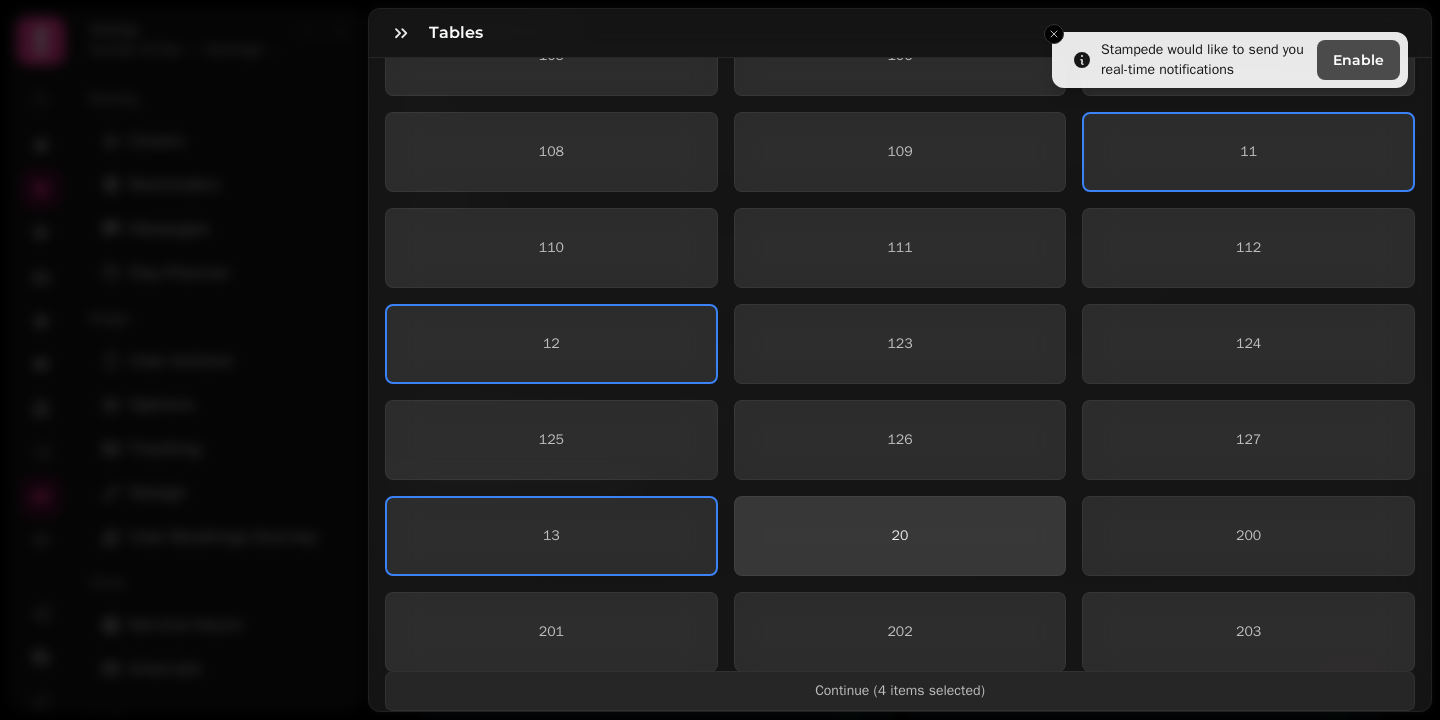 click on "20" at bounding box center (900, 536) 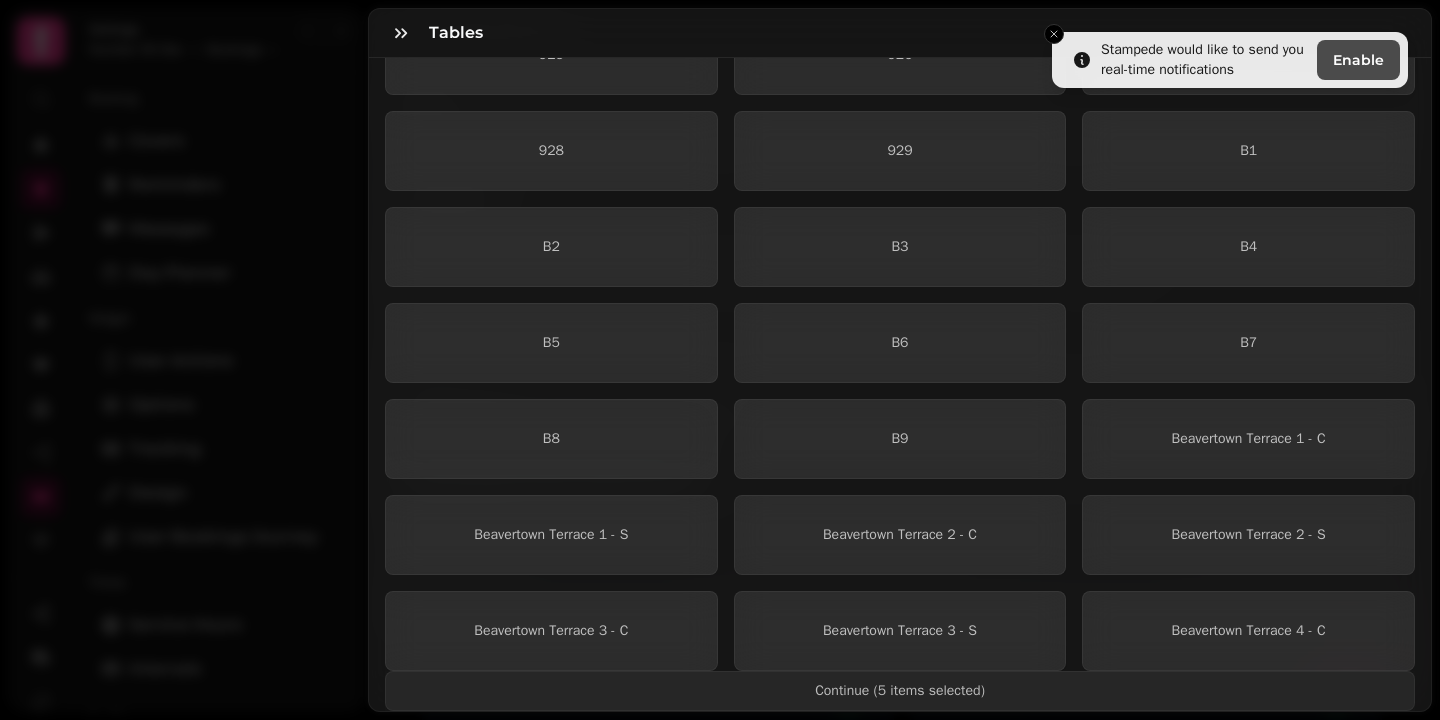 scroll, scrollTop: 0, scrollLeft: 0, axis: both 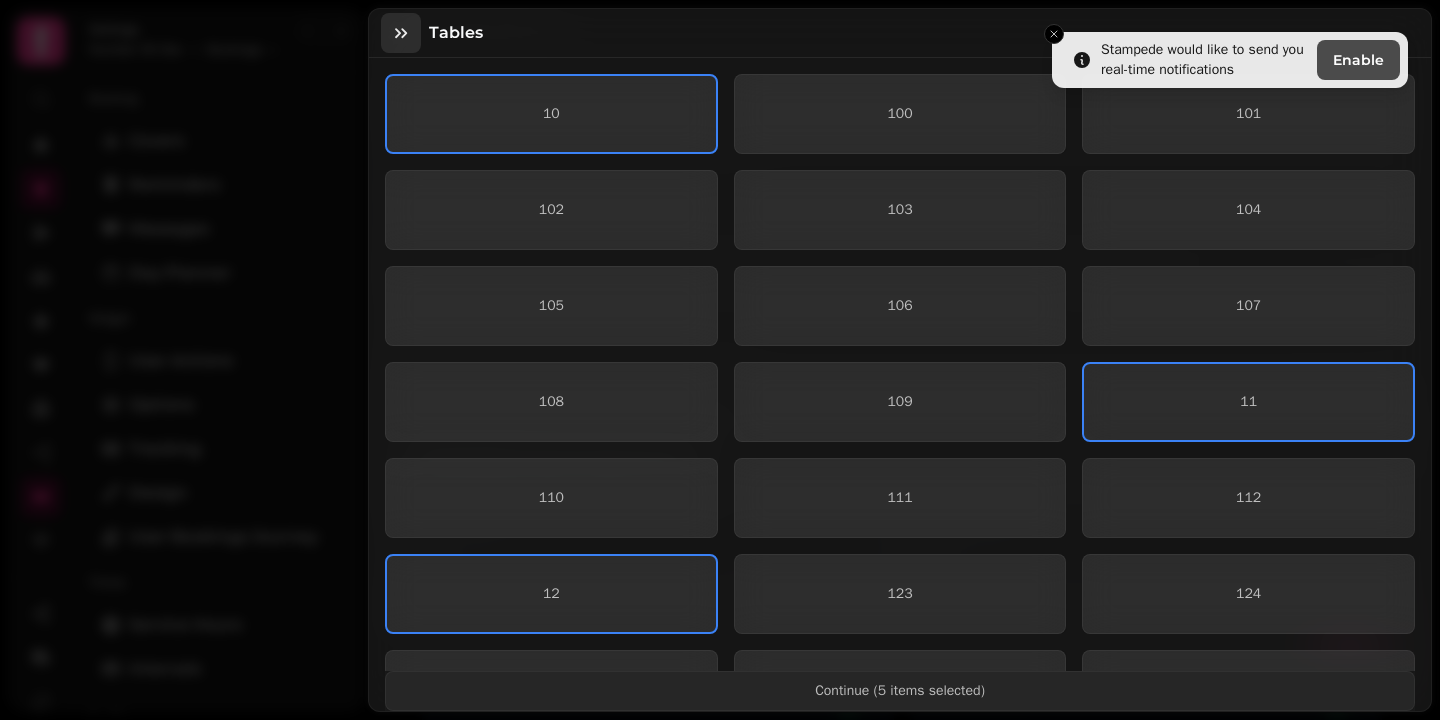 click 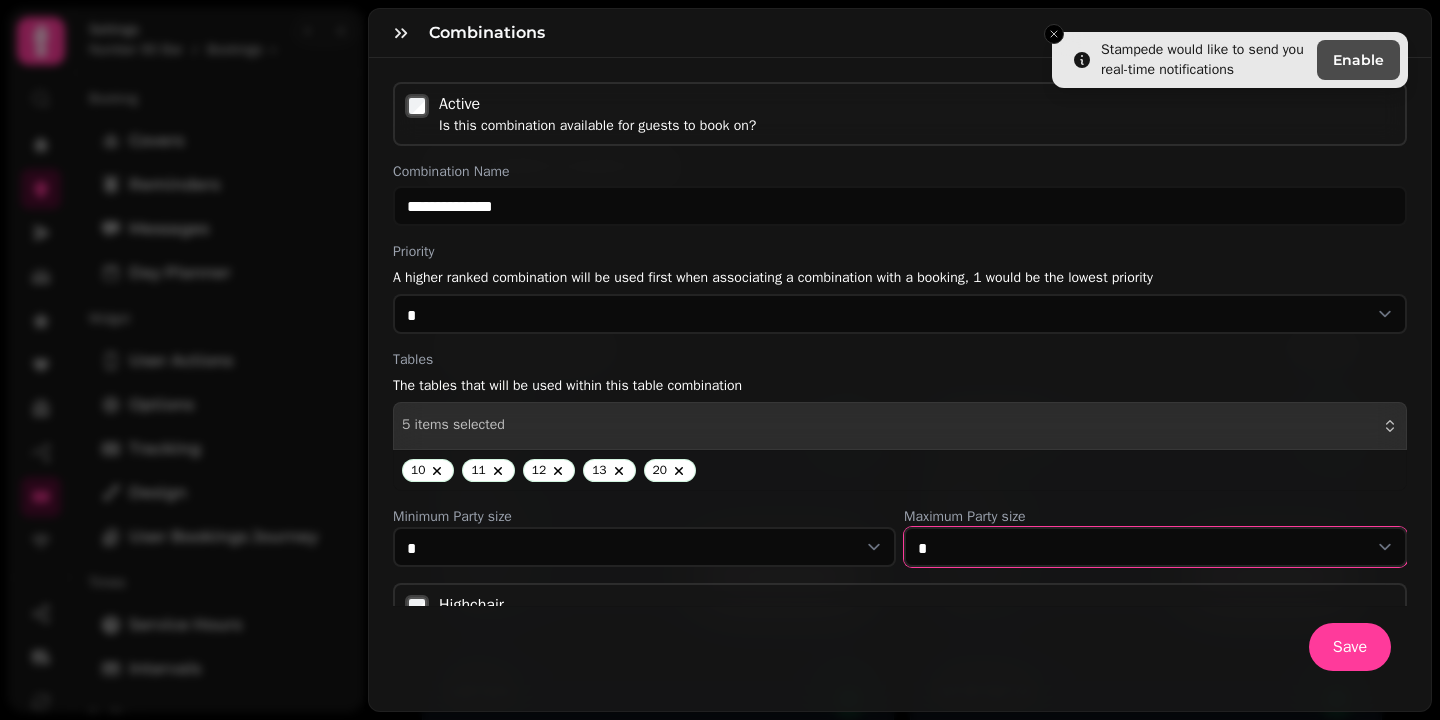 click on "* * * * * * * * * ** ** ** ** ** ** ** ** ** ** ** ** ** ** ** ** ** ** ** ** ** ** ** ** ** ** ** ** ** ** ** ** ** ** ** ** ** ** ** ** ** ** ** ** ** ** ** ** ** ** ** ** ** ** ** ** ** ** ** ** ** ** ** ** ** ** ** ** ** ** ** ** ** ** ** ** ** ** ** ** ** ** ** ** ** ** ** ** ** ** *** *** *** *** *** *** *** *** *** *** *** *** *** *** *** *** *** *** *** *** *** *** *** *** *** *** *** *** *** *** *** *** *** *** *** *** *** *** *** *** *** *** *** *** *** *** *** *** *** *** *** *** *** *** *** *** *** *** *** *** *** *** *** *** *** *** *** *** *** *** *** *** *** *** *** *** *** *** *** *** *** *** *** *** *** *** *** *** *** *** *** *** *** *** *** *** *** *** *** *** *** *** *** *** *** *** *** *** *** *** *** *** *** *** *** *** *** *** *** *** *** *** *** *** *** *** *** *** *** *** *** *** *** *** *** *** *** *** *** *** *** *** *** *** *** *** *** *** *** *** *** *** *** *** *** *** *** *** *** *** *** *** *** *** *** *** *** *** *** *** *** *** *** *** *** *** *** *** *** *** *** *** *** ***" at bounding box center (1155, 547) 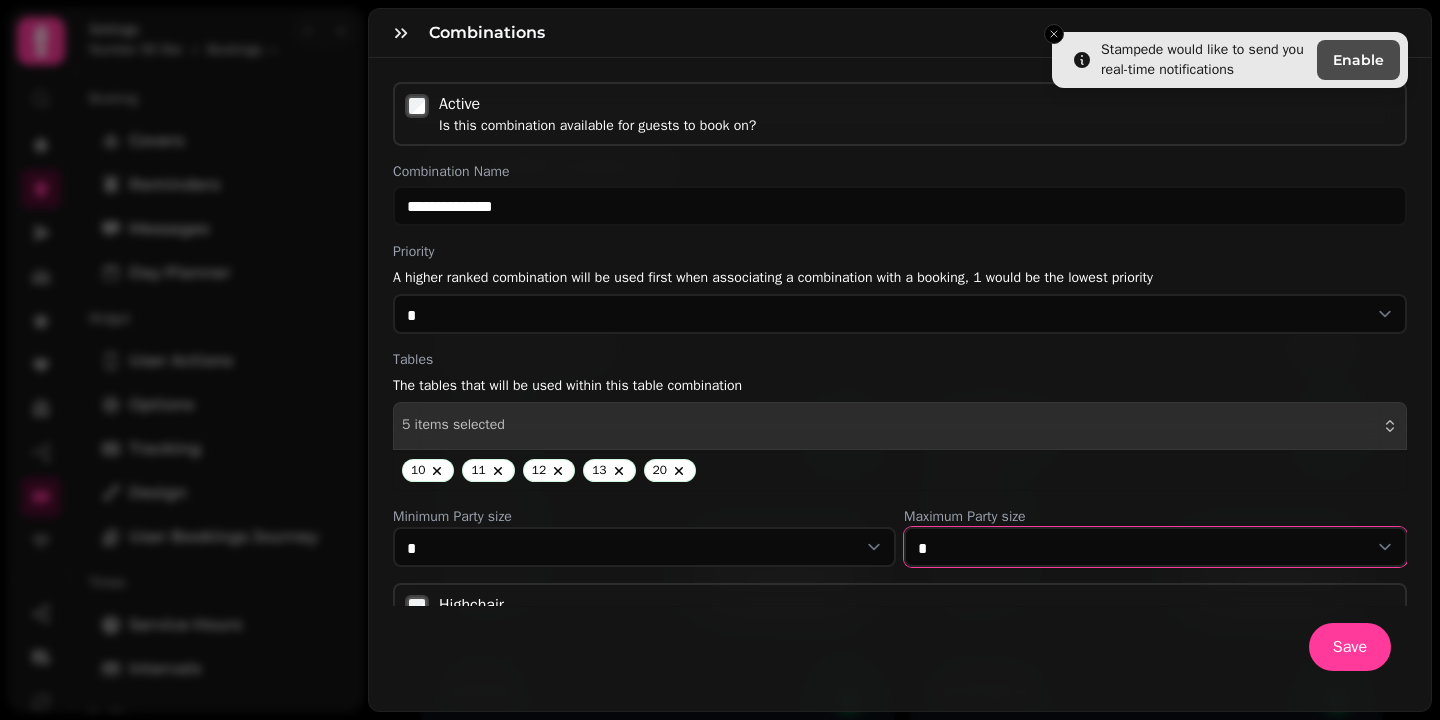 select on "**" 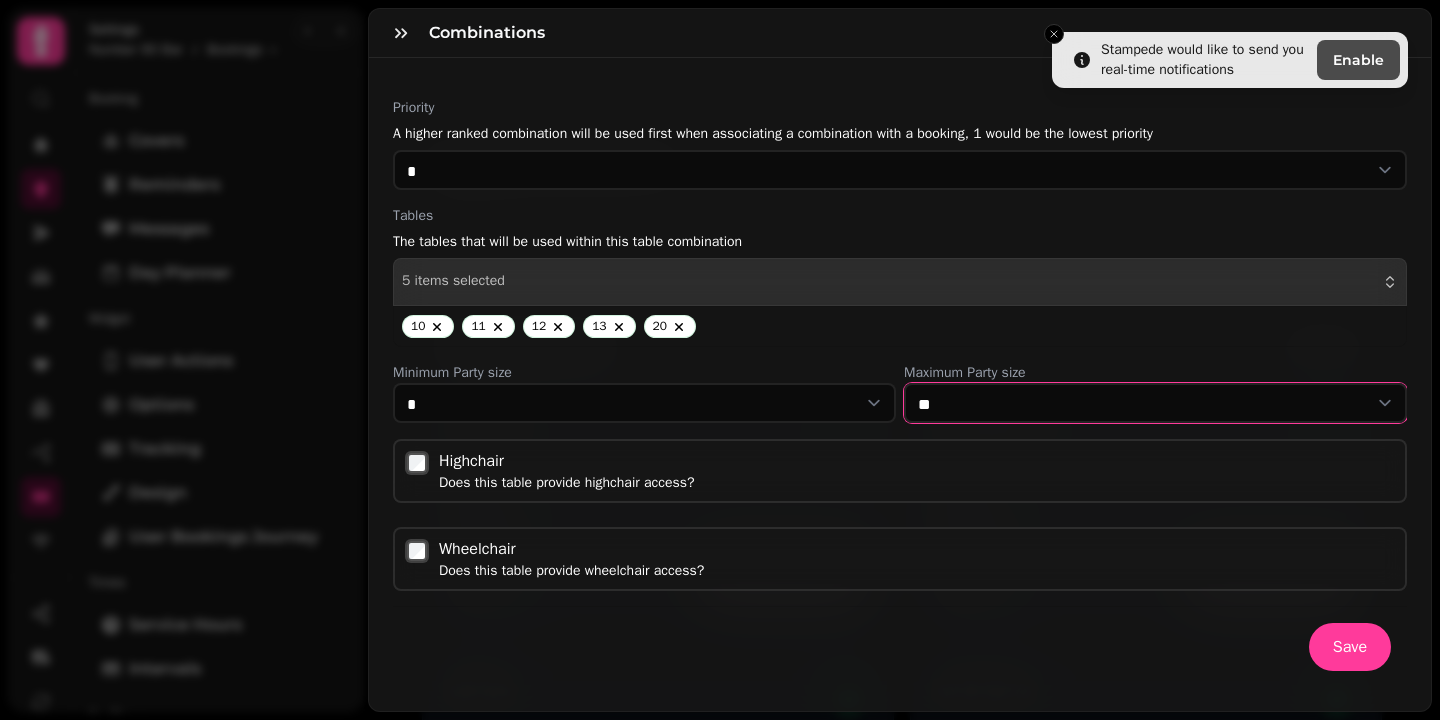 scroll, scrollTop: 113, scrollLeft: 0, axis: vertical 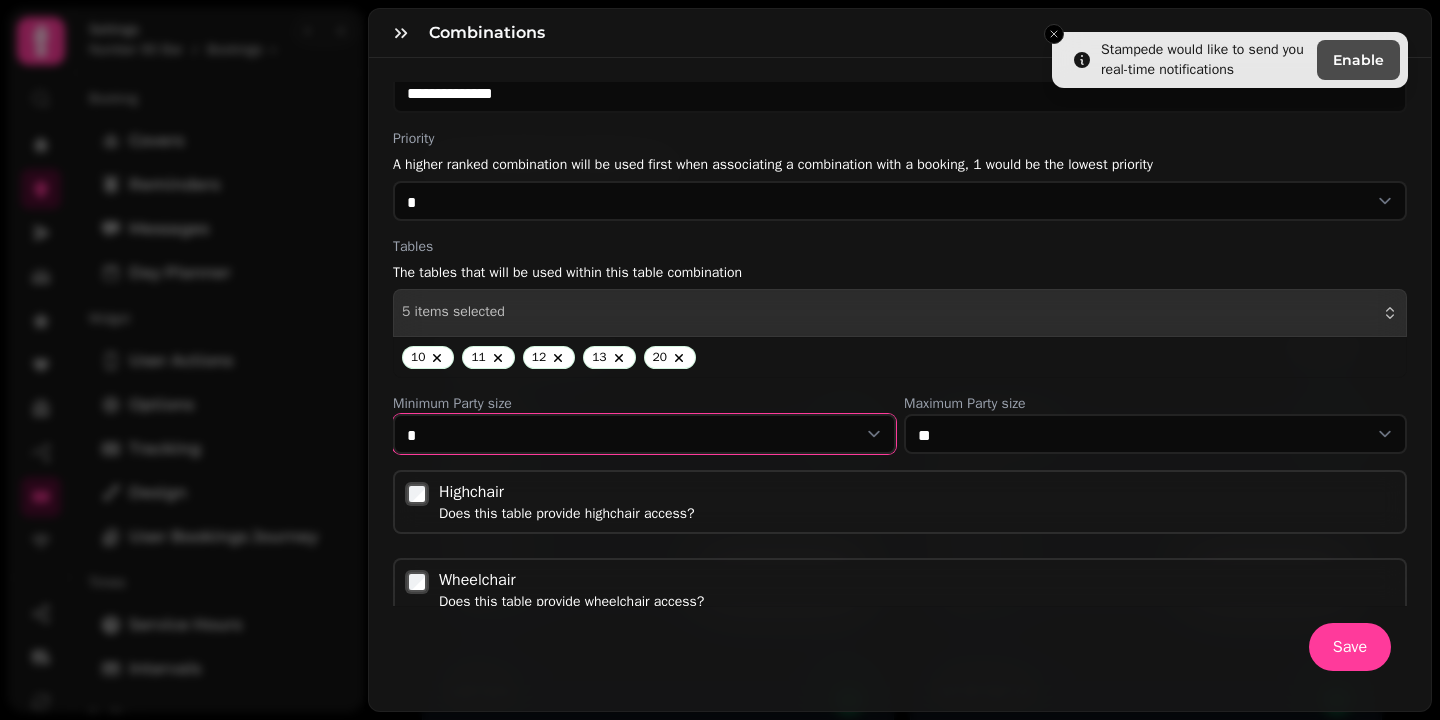 click on "* * * * * * * * * ** ** ** ** ** ** ** ** ** ** ** ** ** ** ** ** ** ** ** ** ** ** ** ** ** ** ** ** ** ** ** ** ** ** ** ** ** ** ** ** ** ** ** ** ** ** ** ** ** ** ** ** ** ** ** ** ** ** ** ** ** ** ** ** ** ** ** ** ** ** ** ** ** ** ** ** ** ** ** ** ** ** ** ** ** ** ** ** ** ** *** *** *** *** *** *** *** *** *** *** *** *** *** *** *** *** *** *** *** *** *** *** *** *** *** *** *** *** *** *** *** *** *** *** *** *** *** *** *** *** *** *** *** *** *** *** *** *** *** *** *** *** *** *** *** *** *** *** *** *** *** *** *** *** *** *** *** *** *** *** *** *** *** *** *** *** *** *** *** *** *** *** *** *** *** *** *** *** *** *** *** *** *** *** *** *** *** *** *** *** *** *** *** *** *** *** *** *** *** *** *** *** *** *** *** *** *** *** *** *** *** *** *** *** *** *** *** *** *** *** *** *** *** *** *** *** *** *** *** *** *** *** *** *** *** *** *** *** *** *** *** *** *** *** *** *** *** *** *** *** *** *** *** *** *** *** *** *** *** *** *** *** *** *** *** *** *** *** *** *** *** *** *** ***" at bounding box center (644, 434) 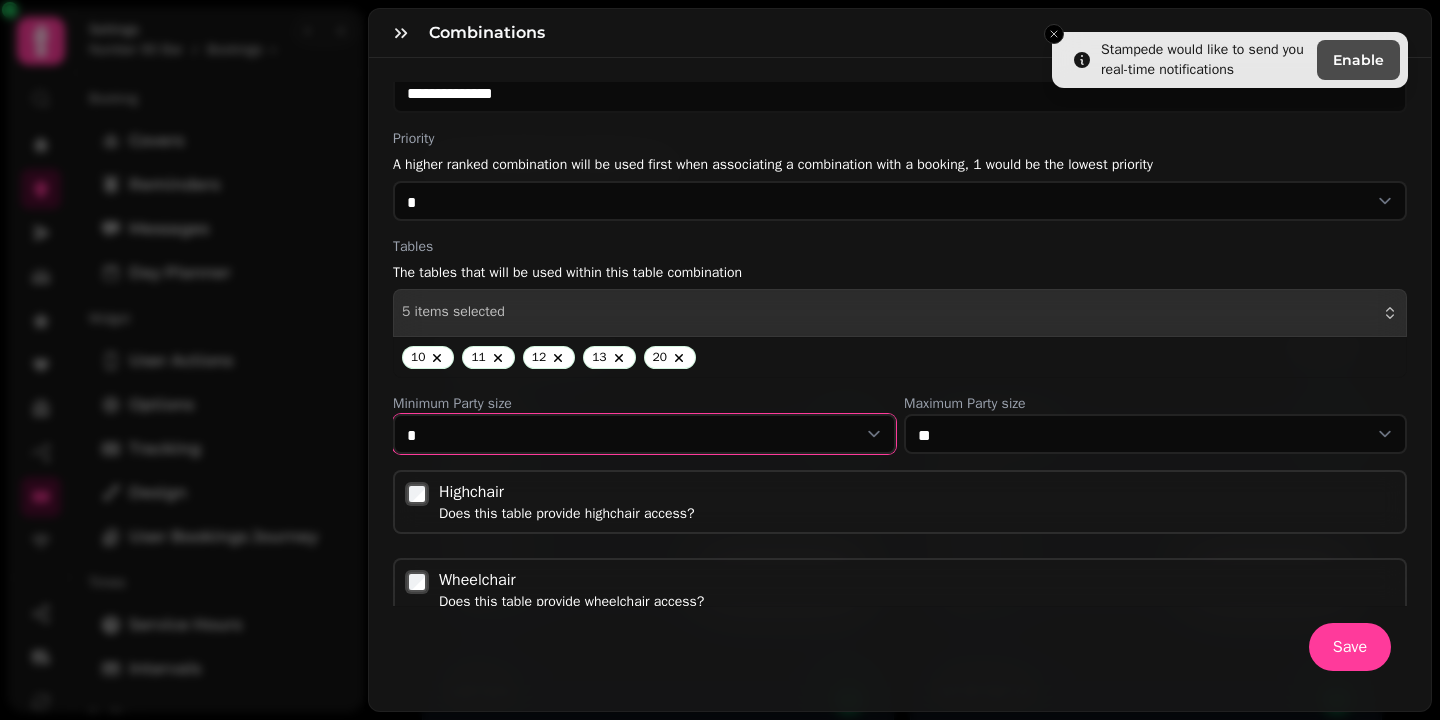 select on "**" 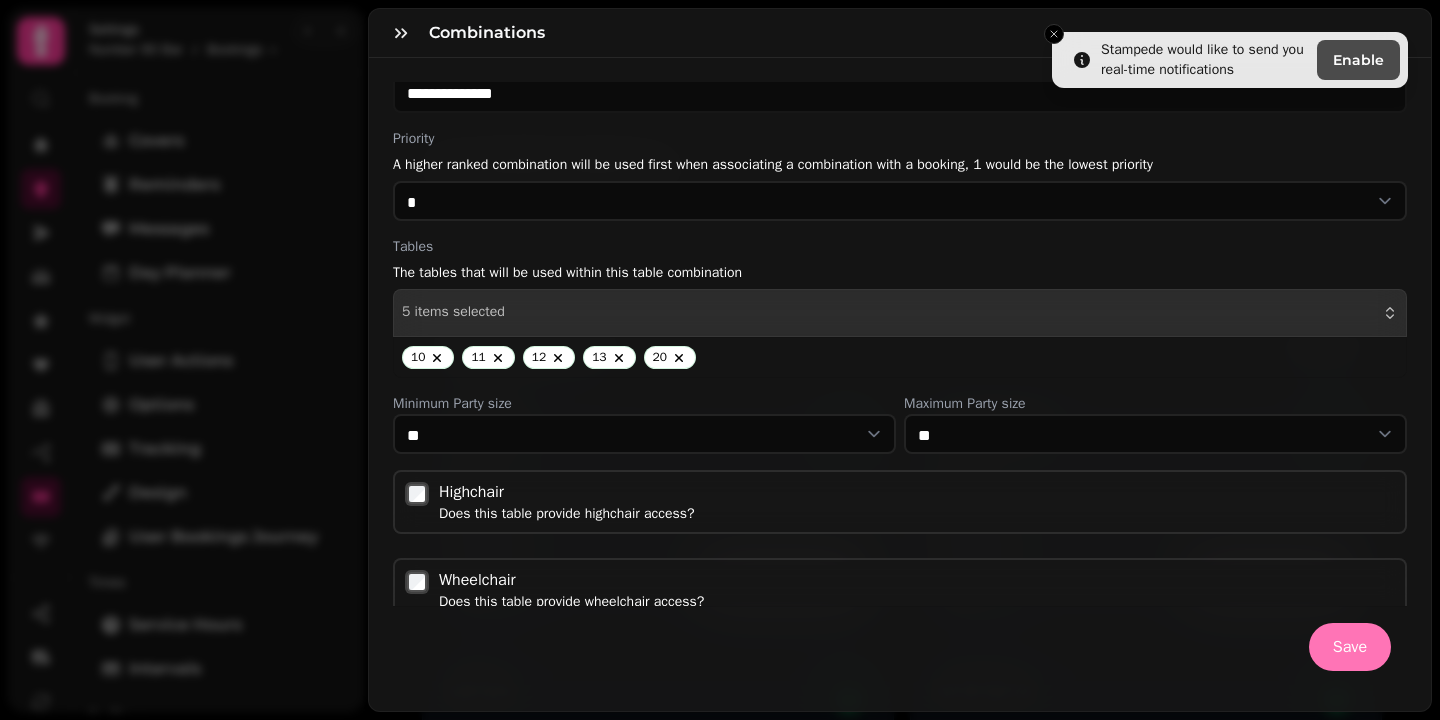 click on "Save" at bounding box center [1350, 647] 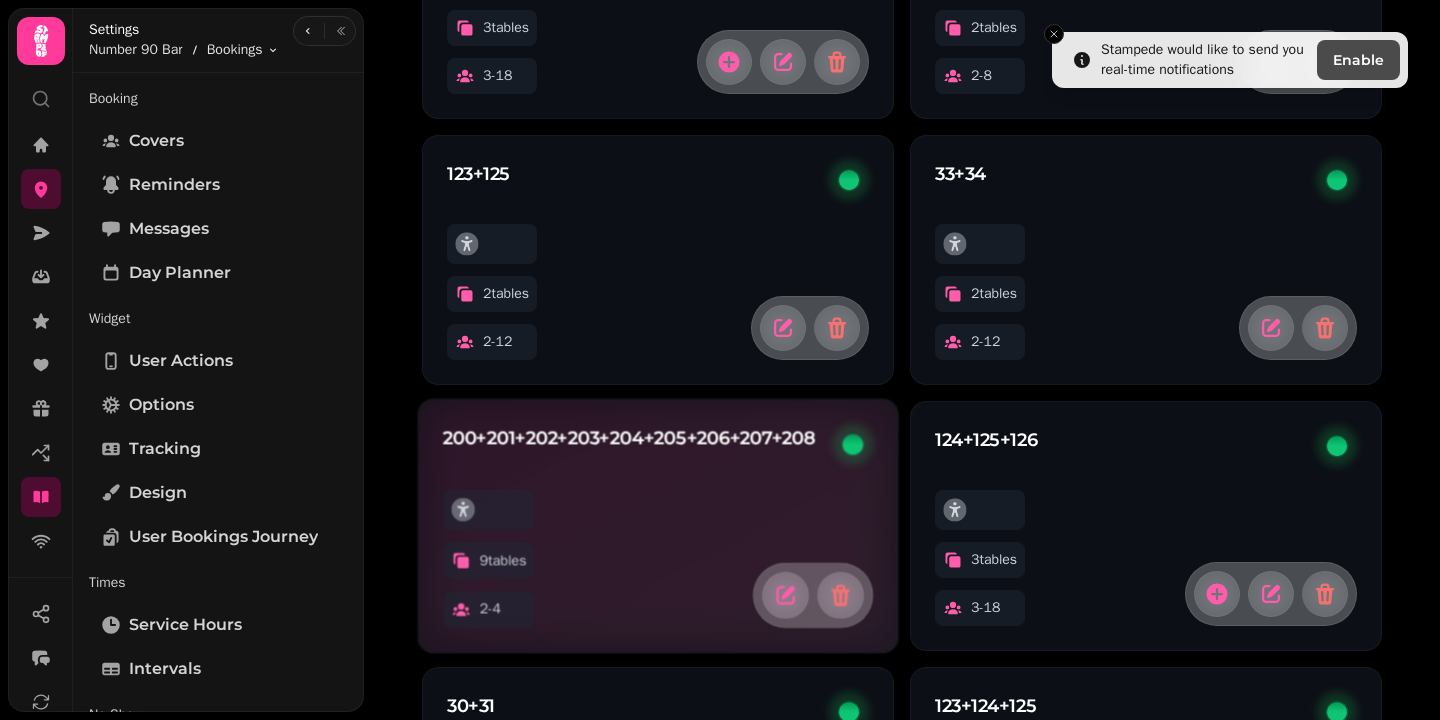 scroll, scrollTop: 1318, scrollLeft: 0, axis: vertical 